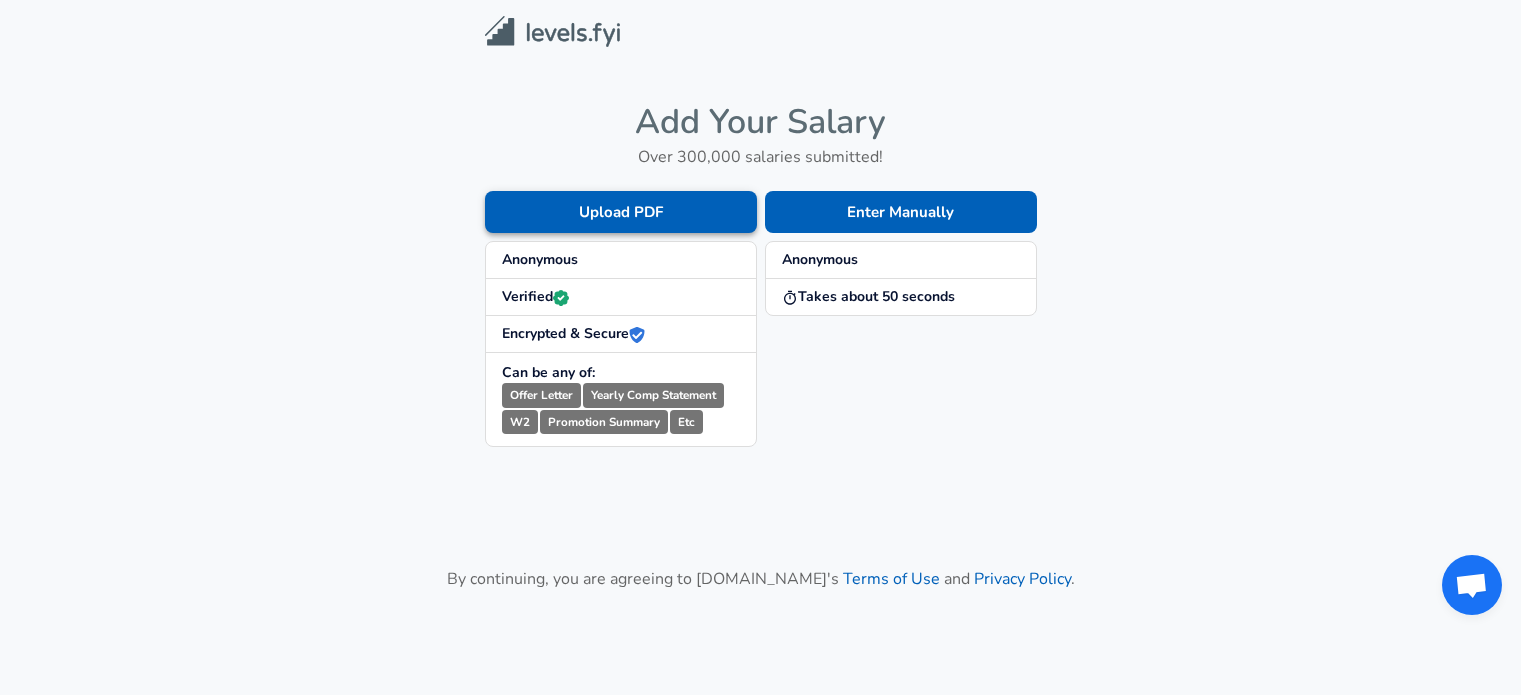 scroll, scrollTop: 0, scrollLeft: 0, axis: both 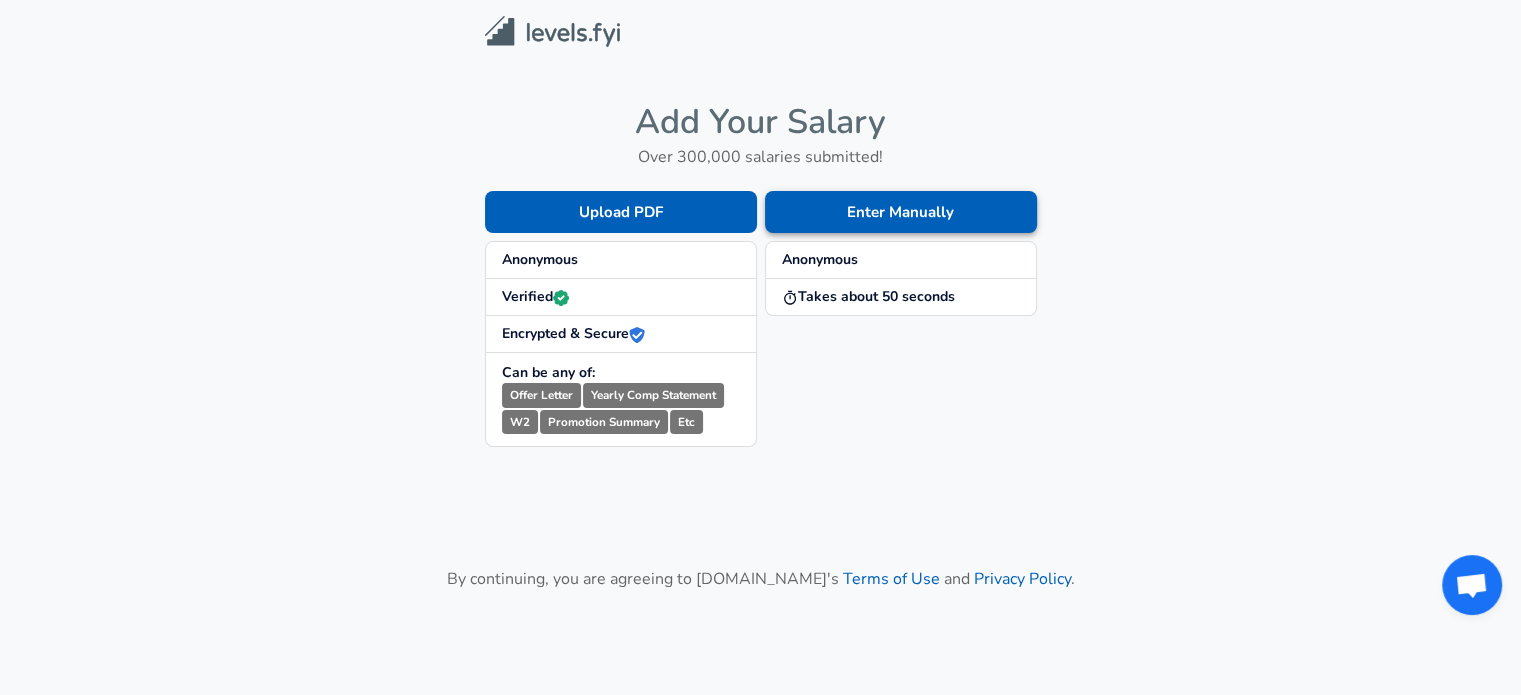 click on "Enter Manually" at bounding box center [901, 212] 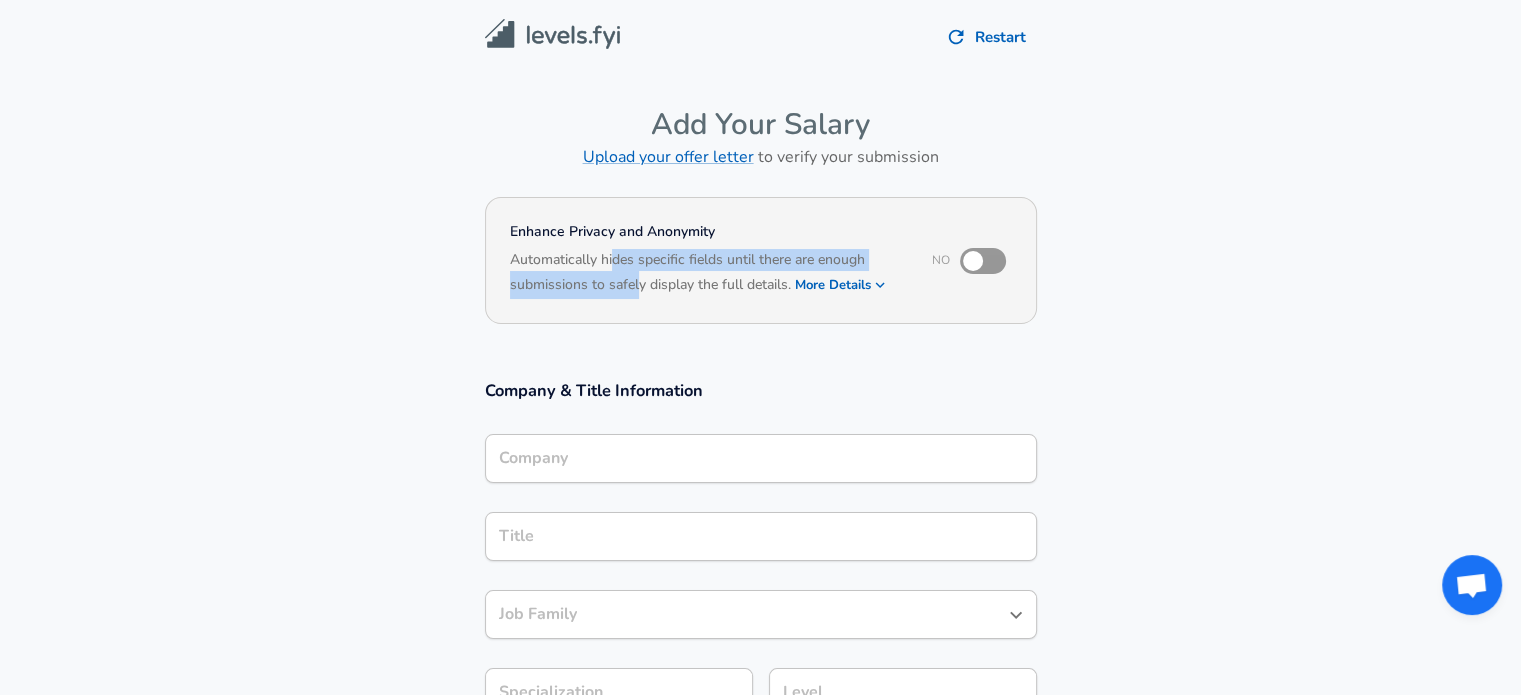 drag, startPoint x: 614, startPoint y: 250, endPoint x: 640, endPoint y: 273, distance: 34.713108 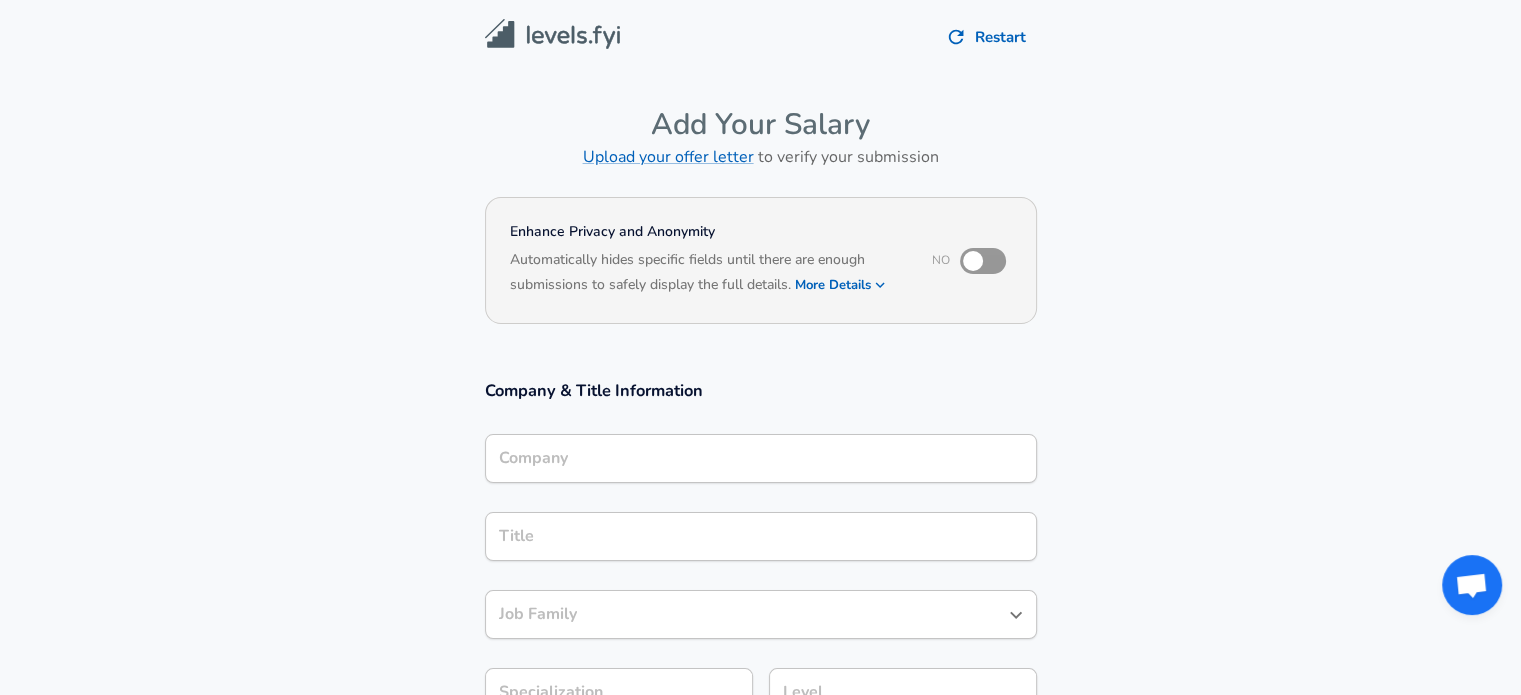 click at bounding box center [973, 261] 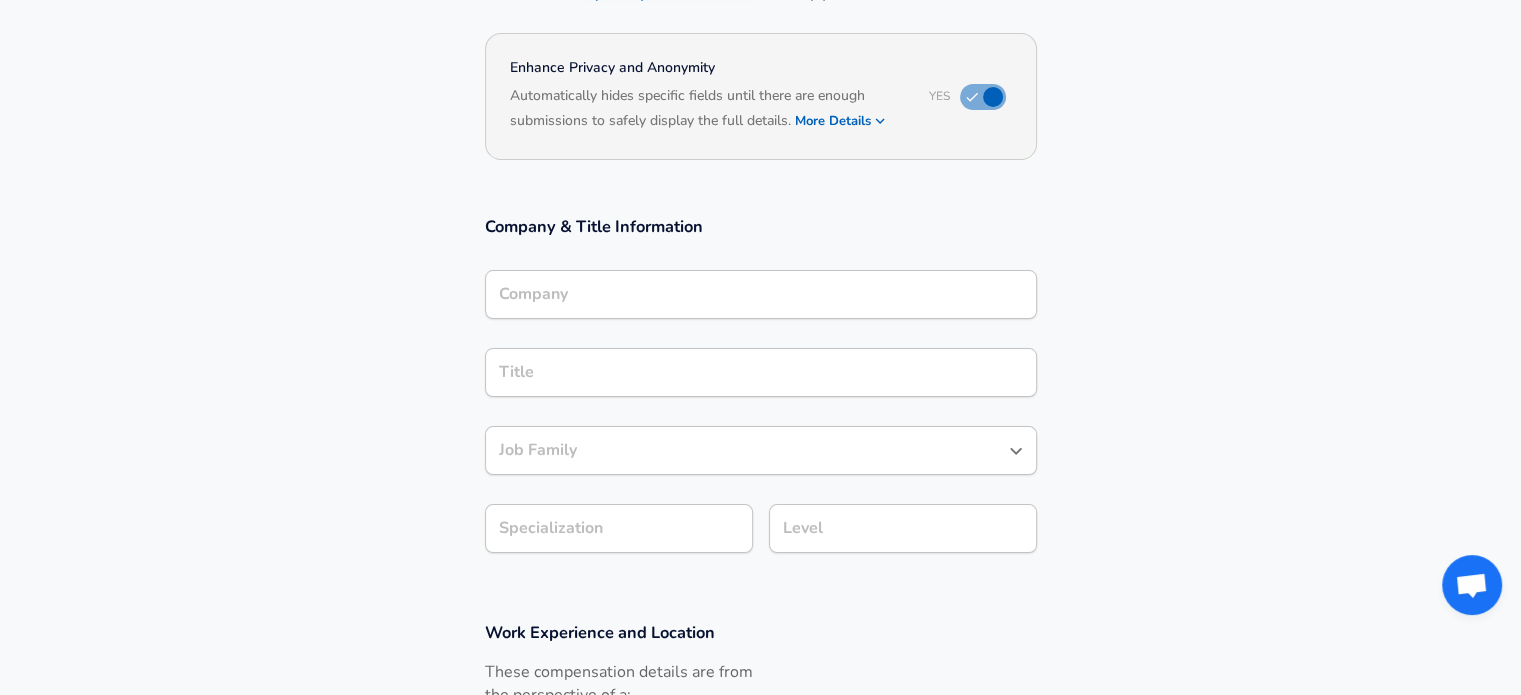 scroll, scrollTop: 200, scrollLeft: 0, axis: vertical 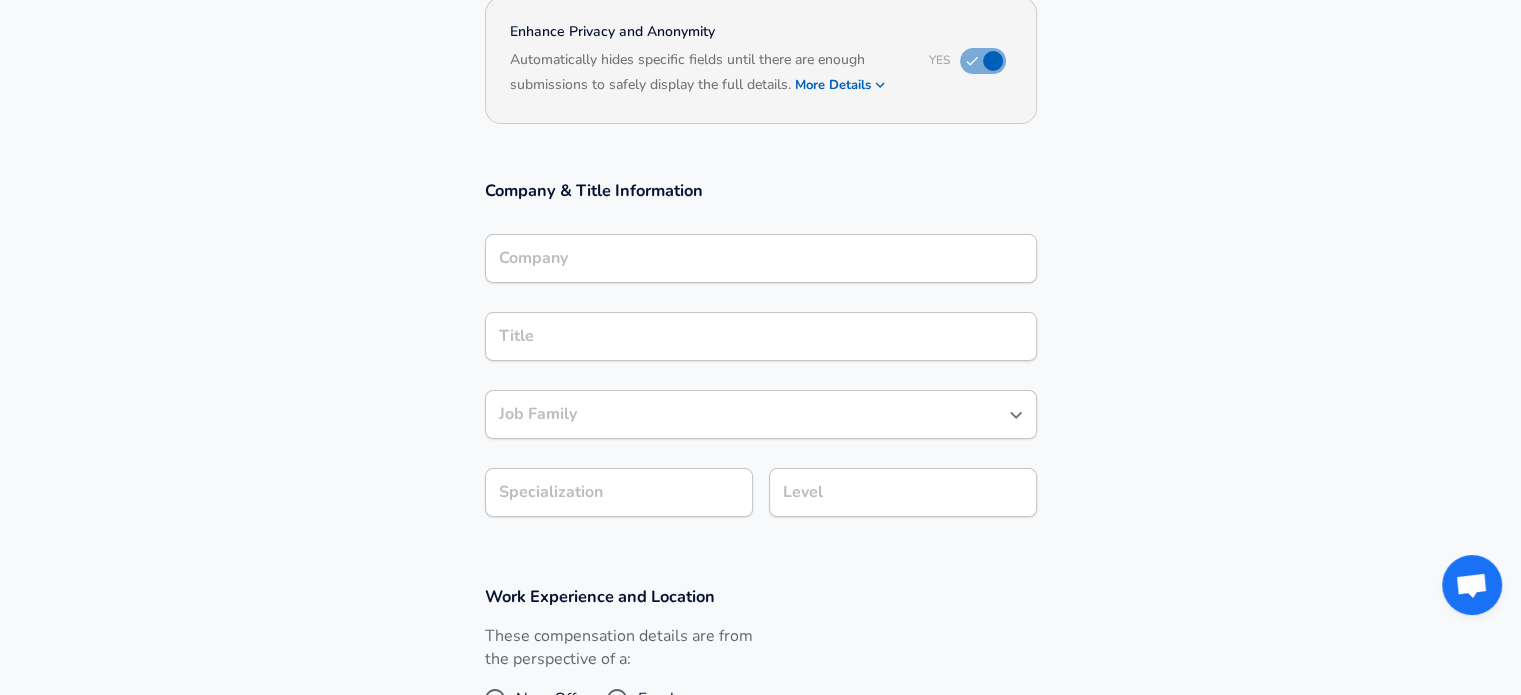 click on "Company" at bounding box center (761, 258) 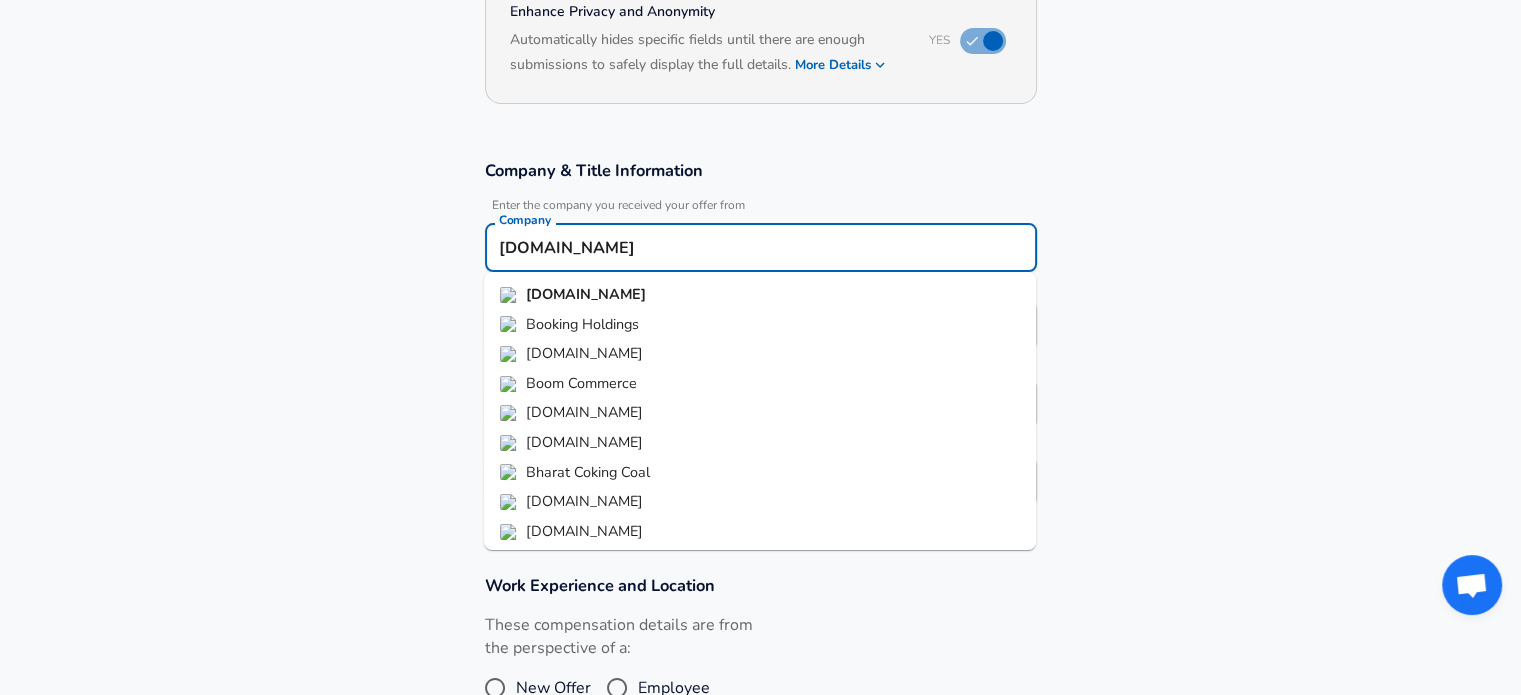 click on "Booking.com" at bounding box center (760, 295) 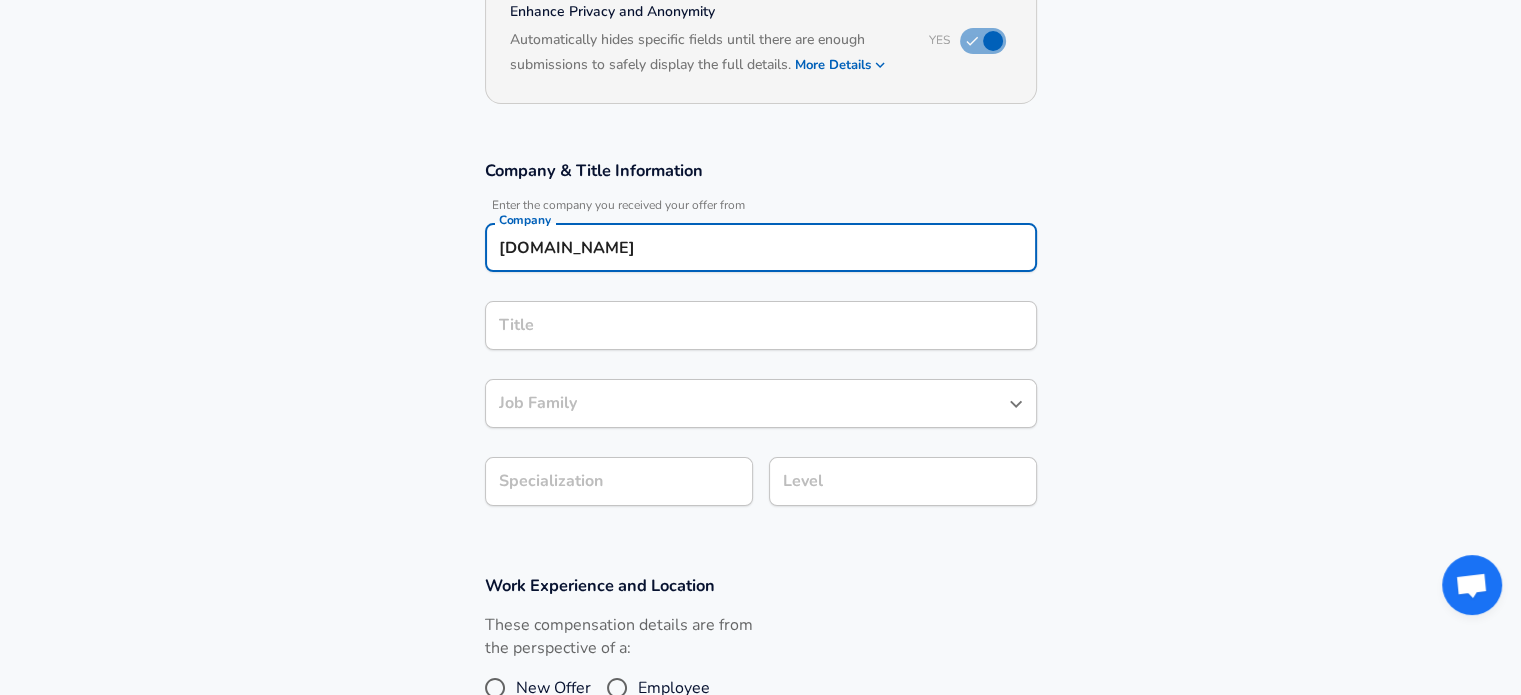 type on "Booking.com" 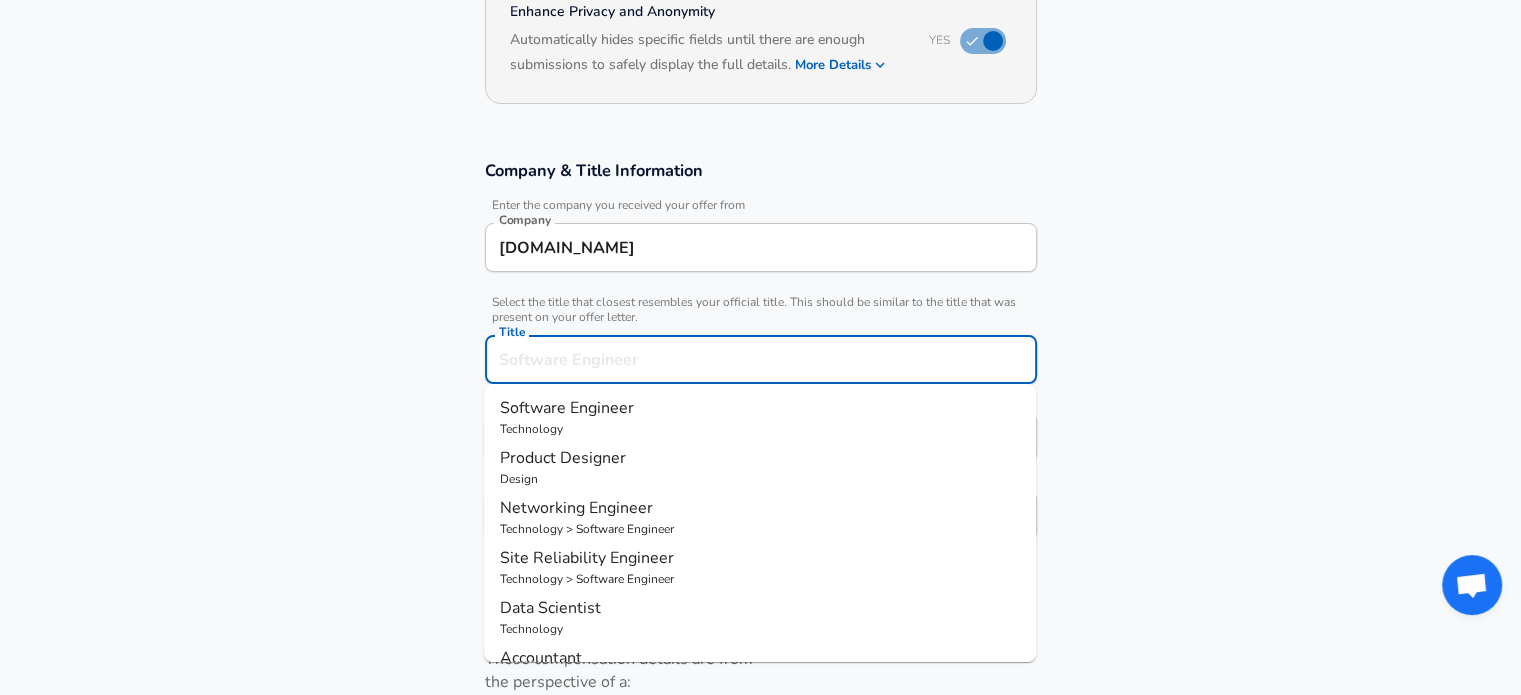 scroll, scrollTop: 260, scrollLeft: 0, axis: vertical 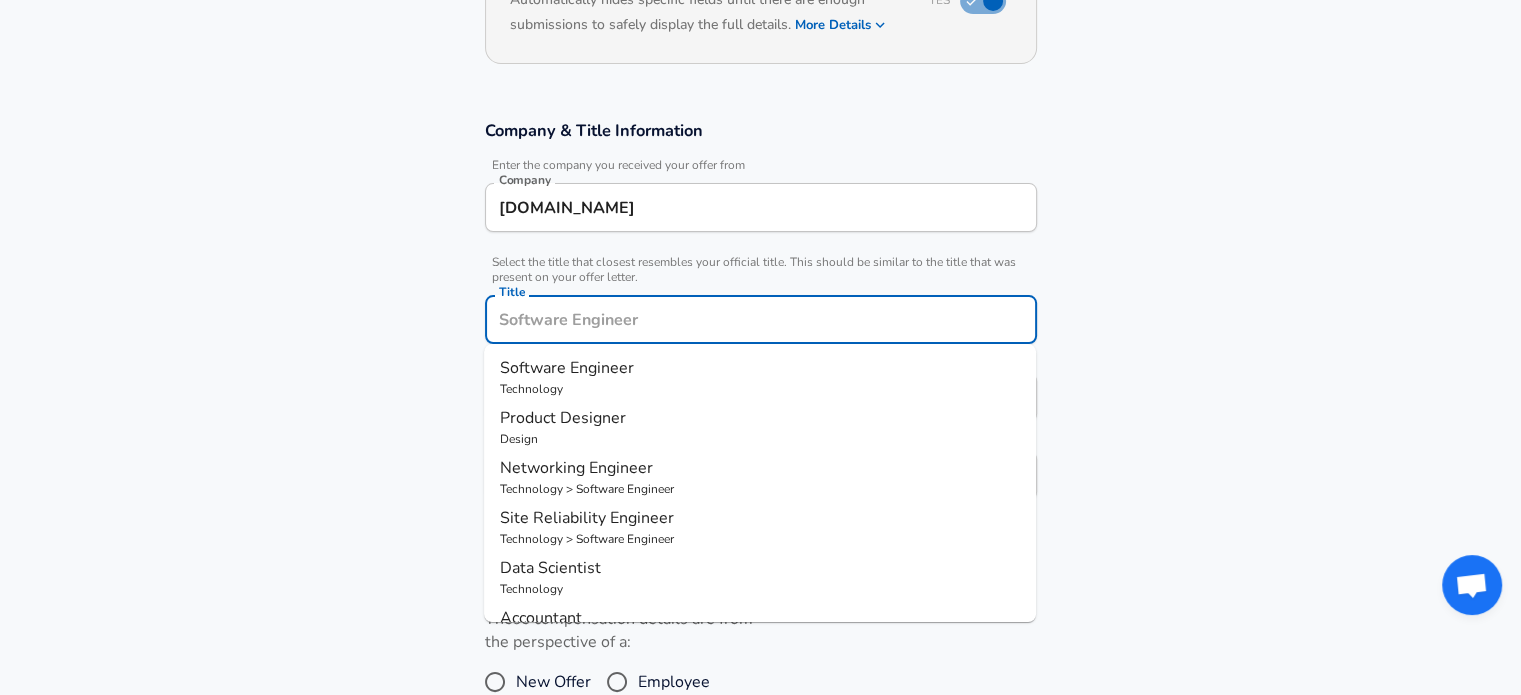 click on "Title" at bounding box center (761, 319) 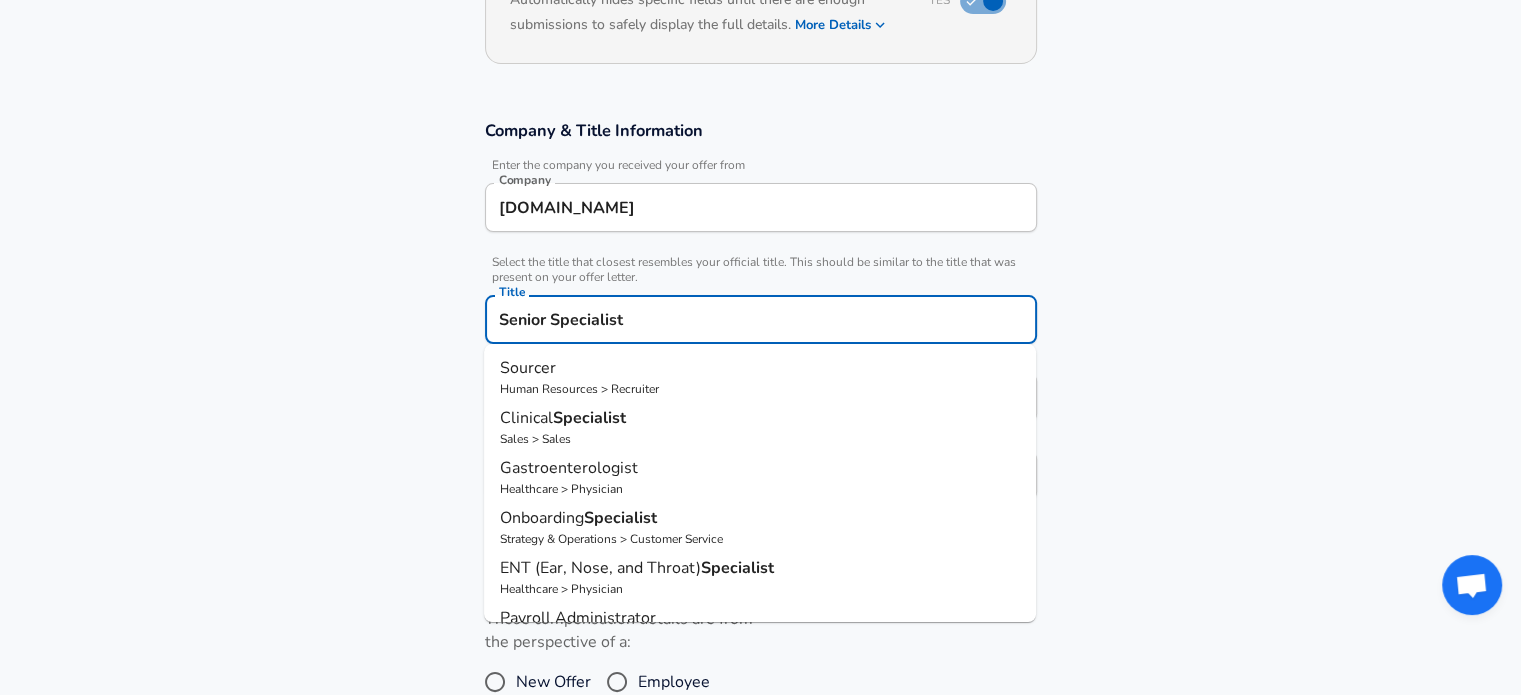 type on "Senior Specialist" 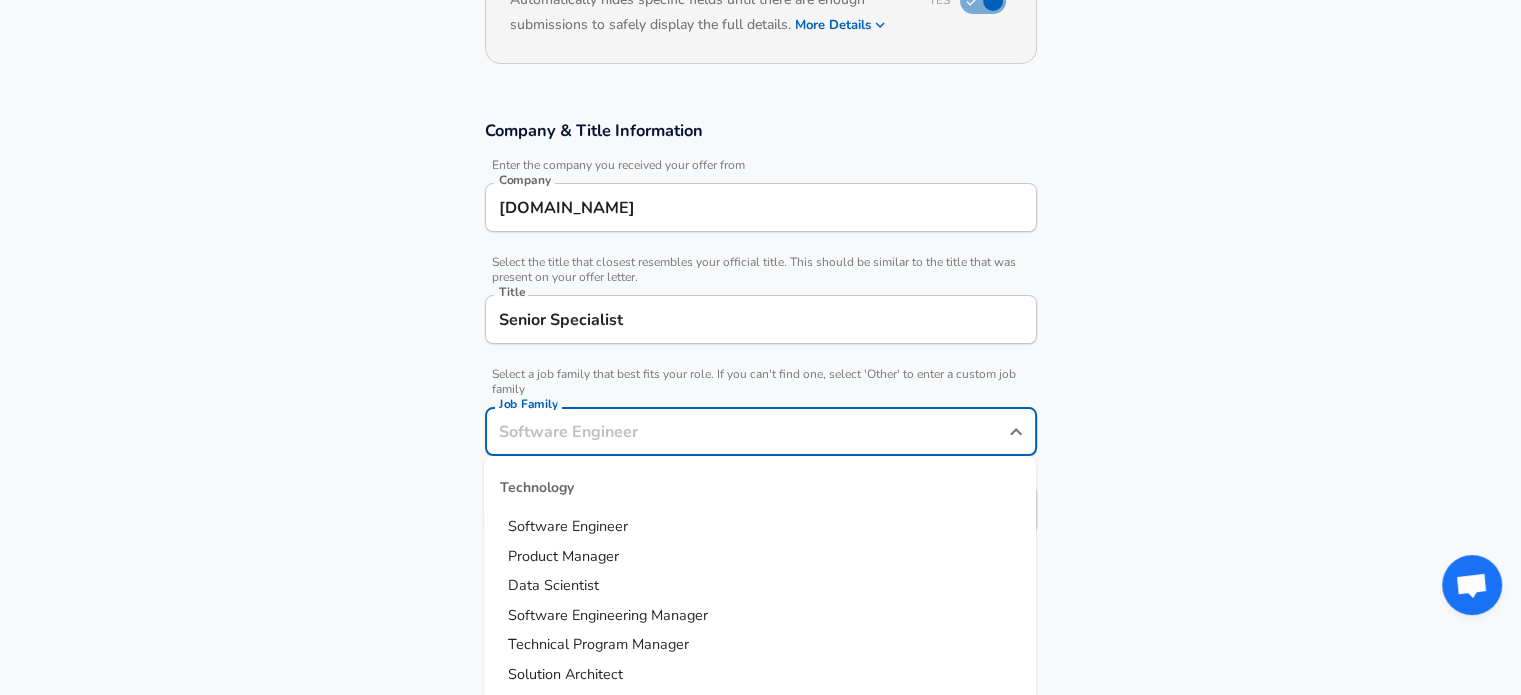 scroll, scrollTop: 300, scrollLeft: 0, axis: vertical 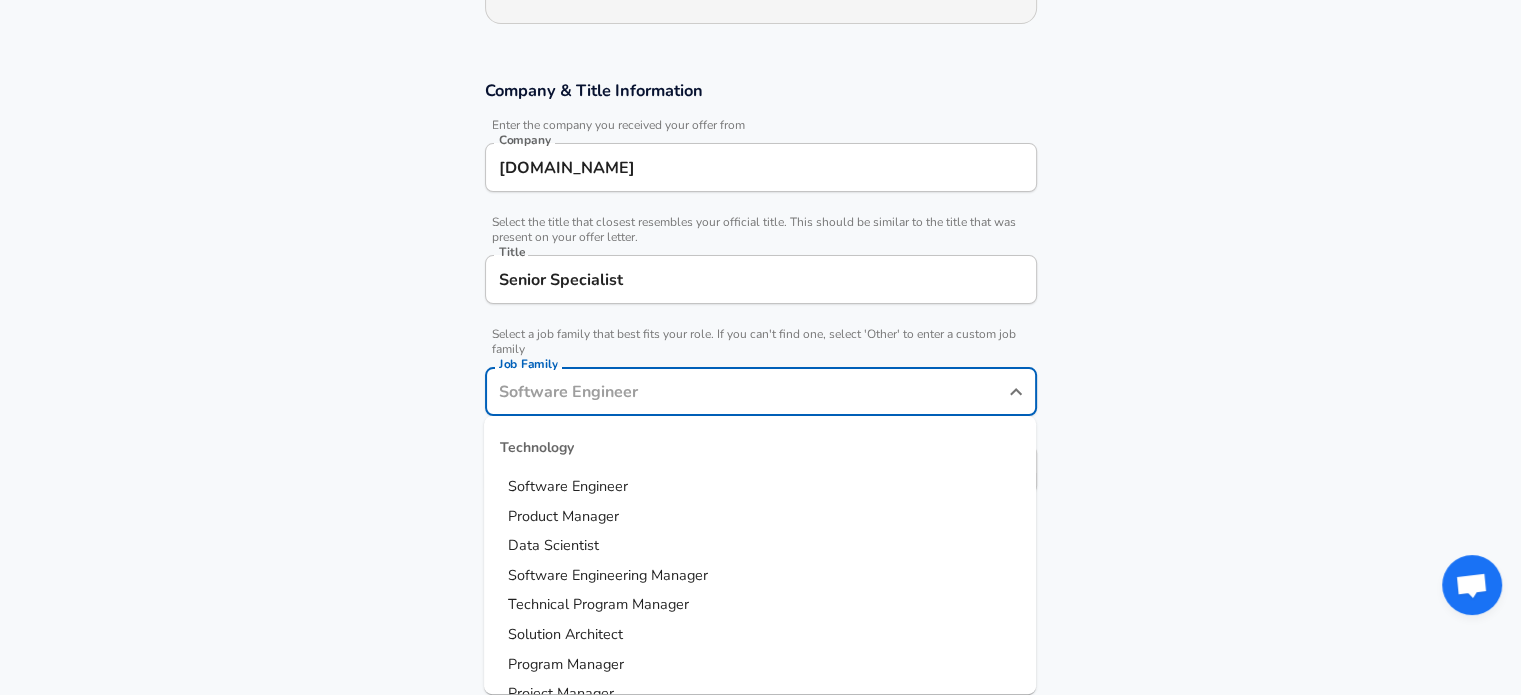 click on "Job Family" at bounding box center (746, 391) 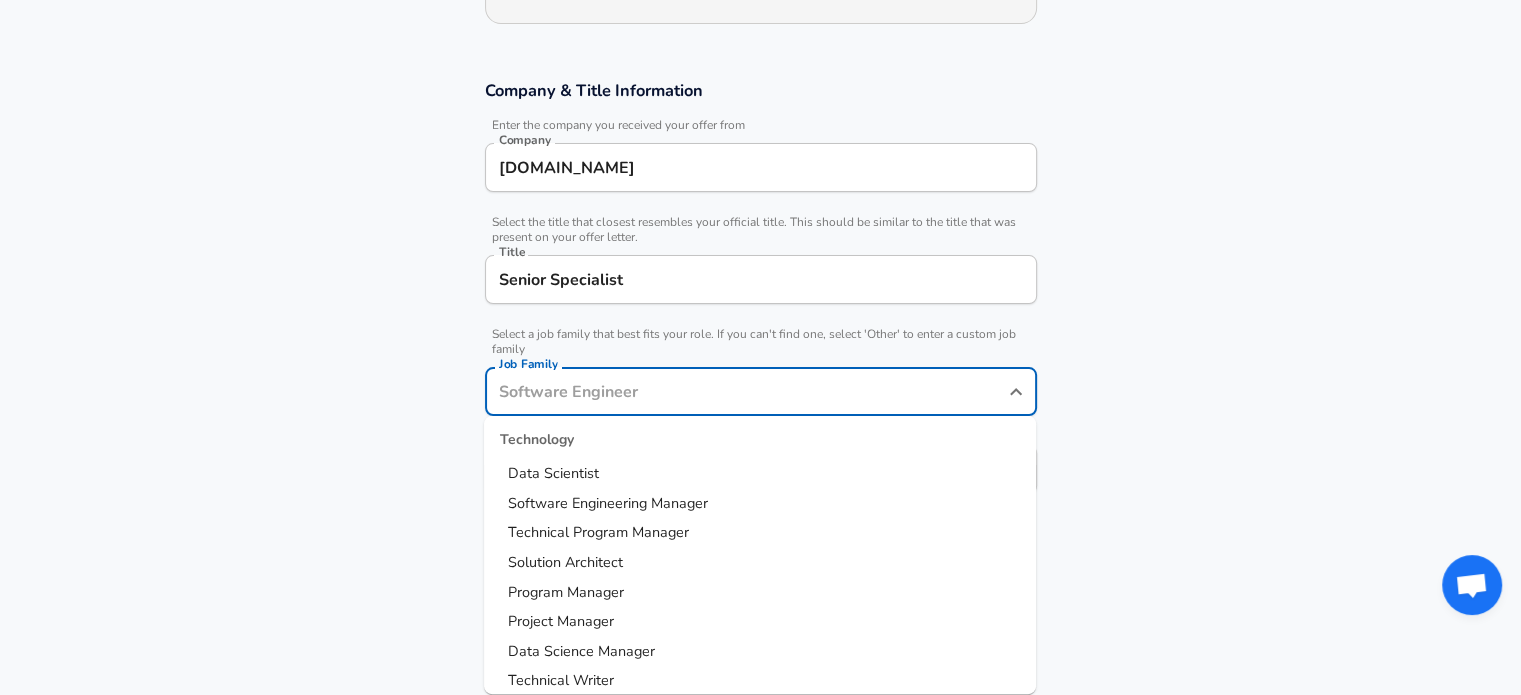 scroll, scrollTop: 100, scrollLeft: 0, axis: vertical 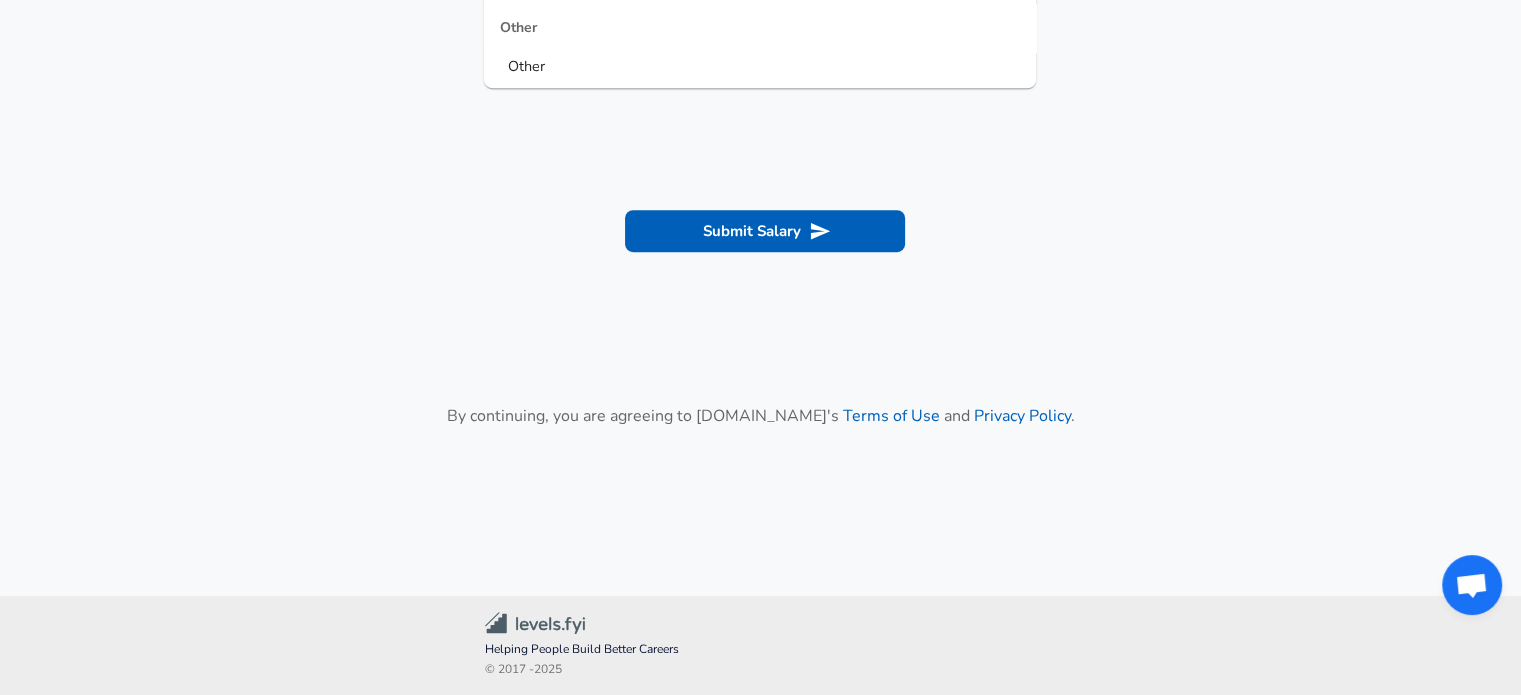 click on "Other" at bounding box center [760, 67] 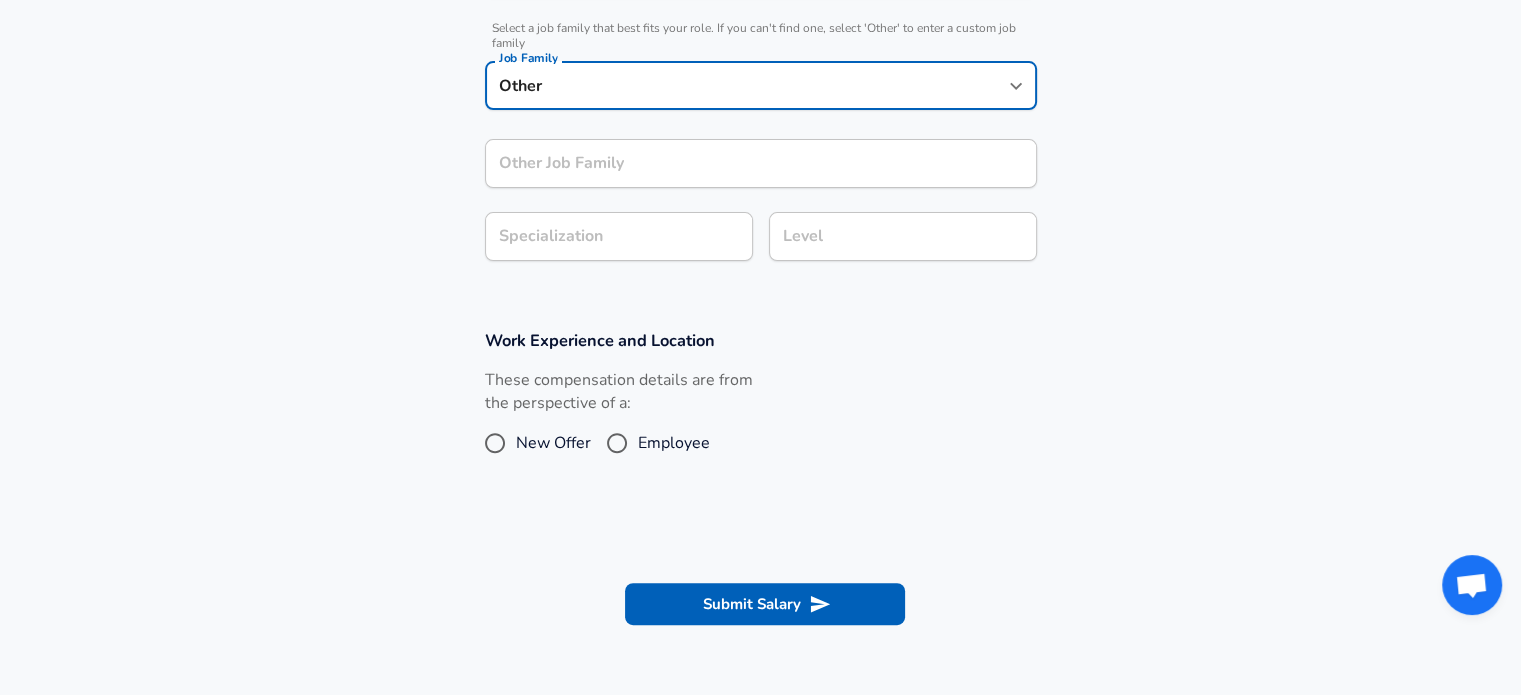 scroll, scrollTop: 579, scrollLeft: 0, axis: vertical 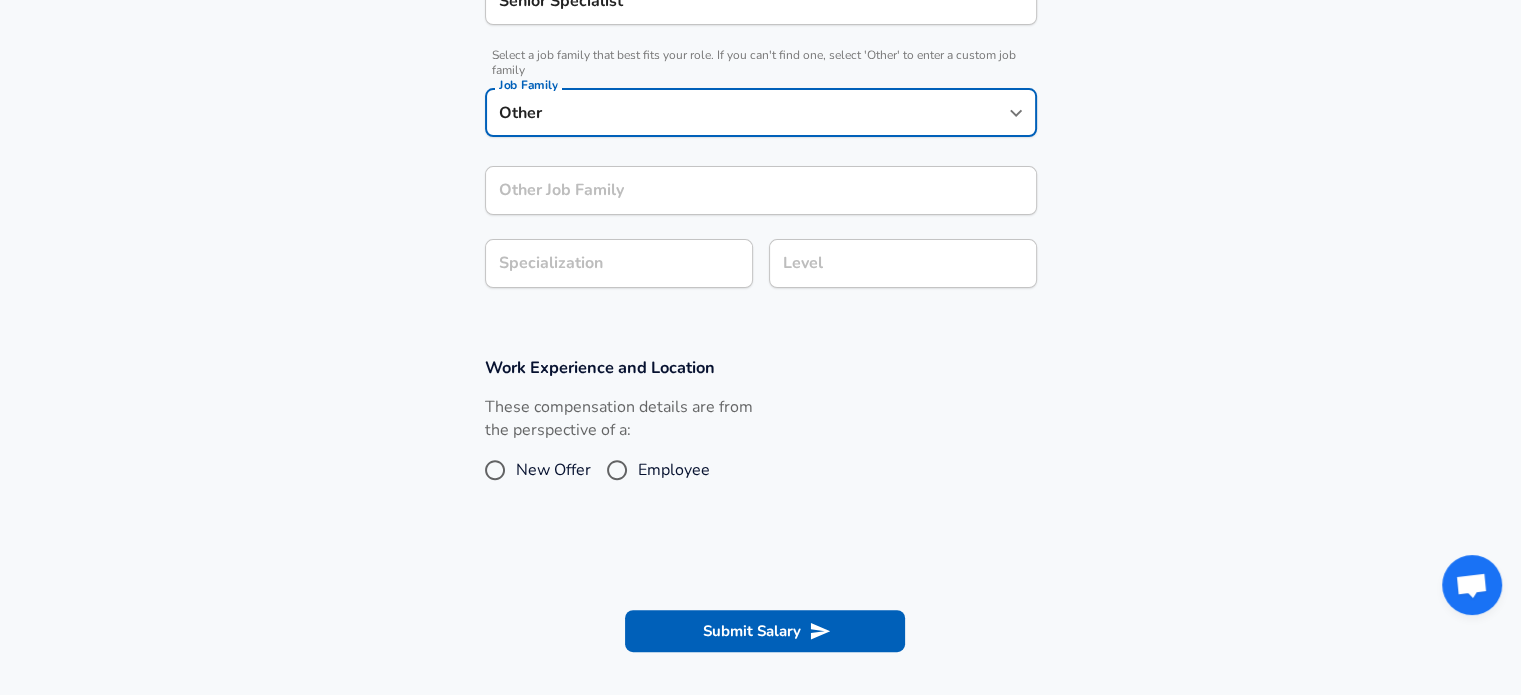 click on "Employee" at bounding box center [674, 470] 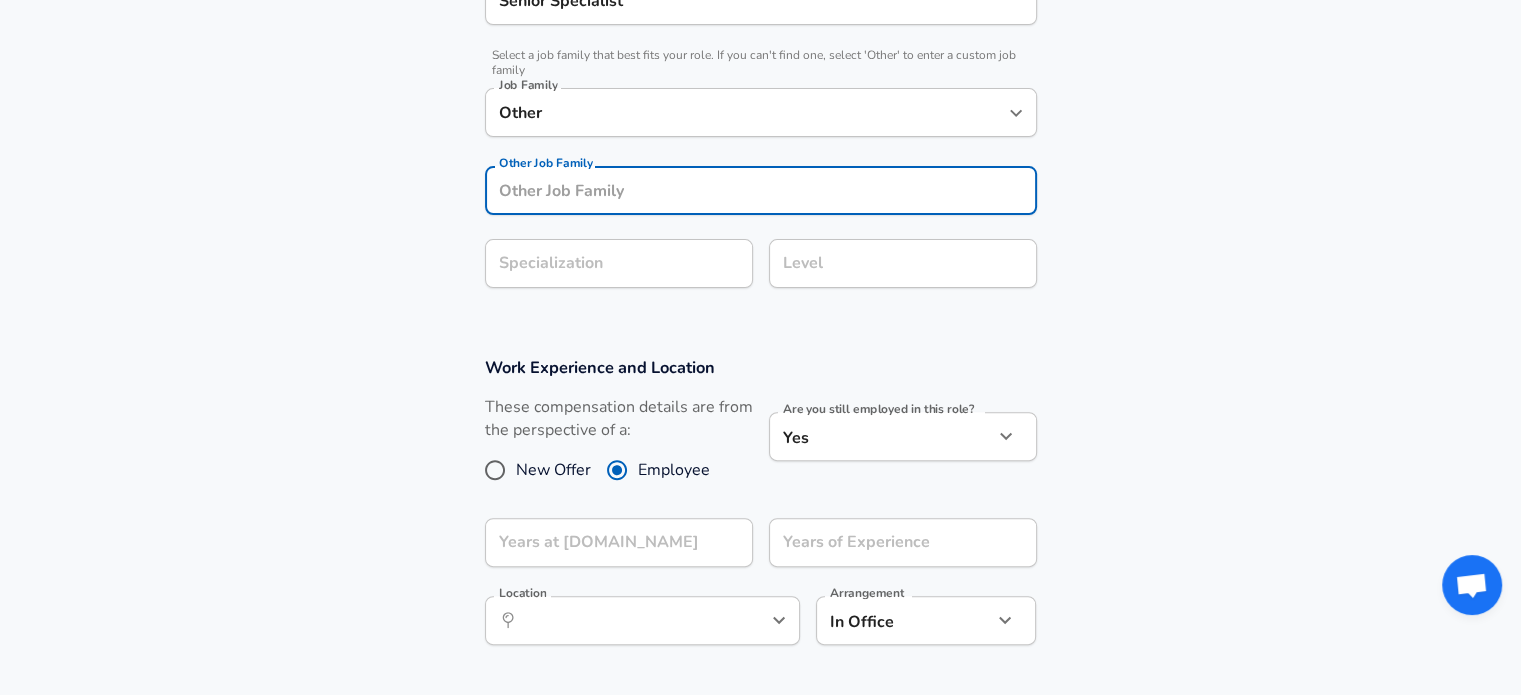 click on "Other Job Family" at bounding box center (761, 190) 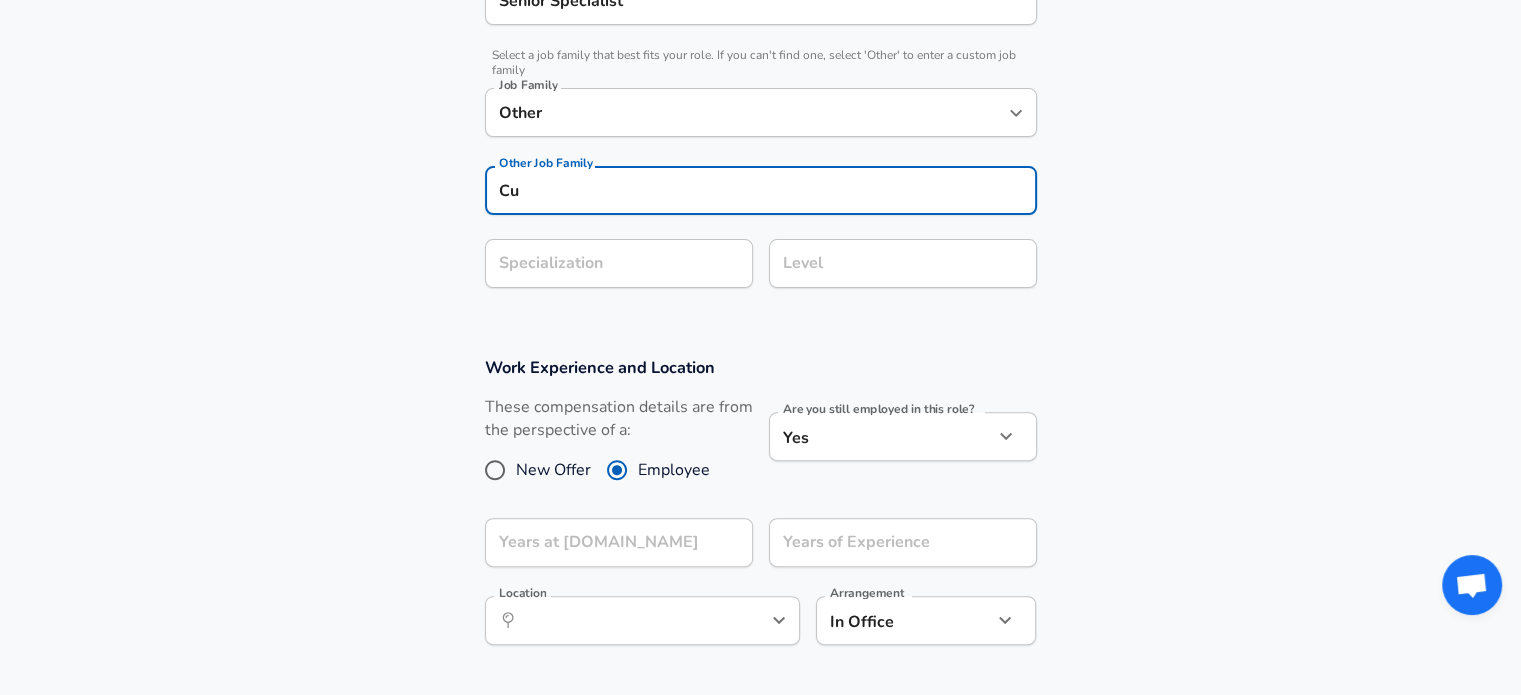 type on "C" 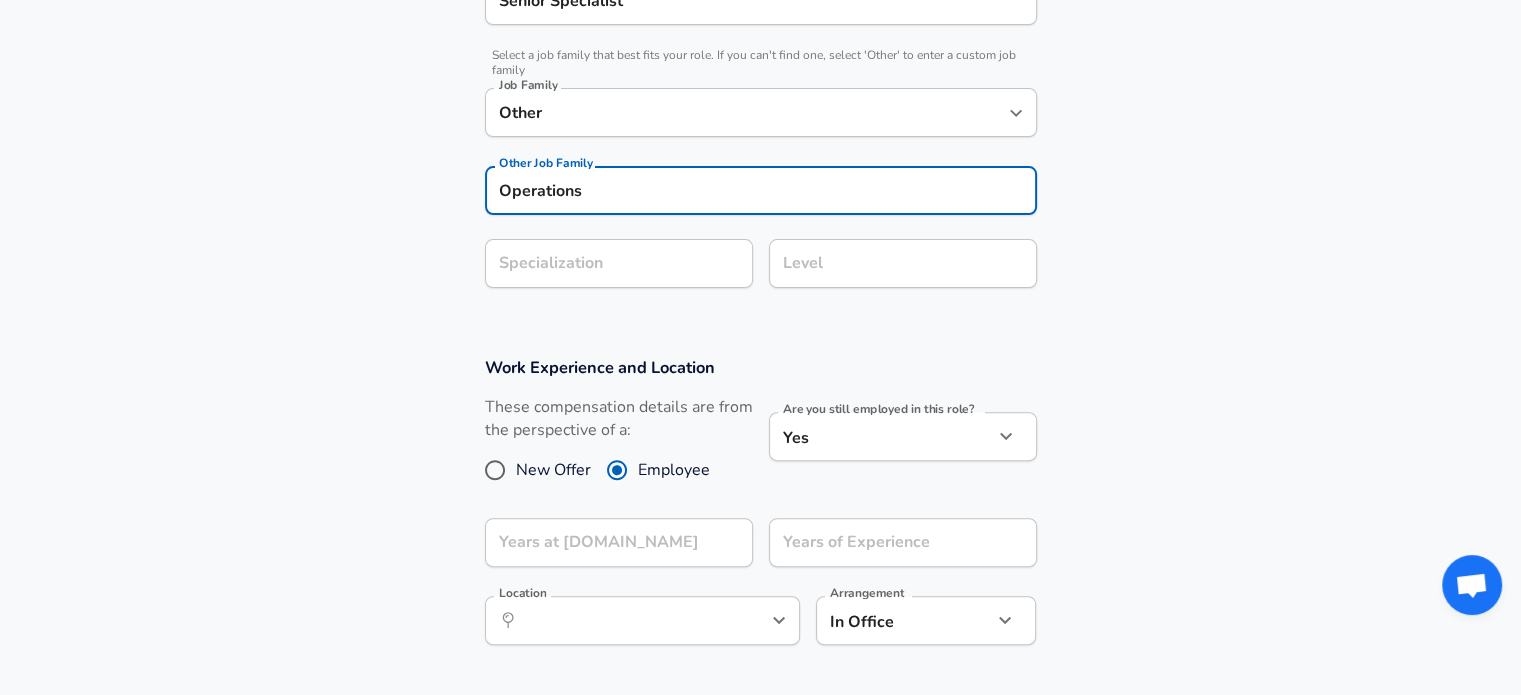 type on "Operations" 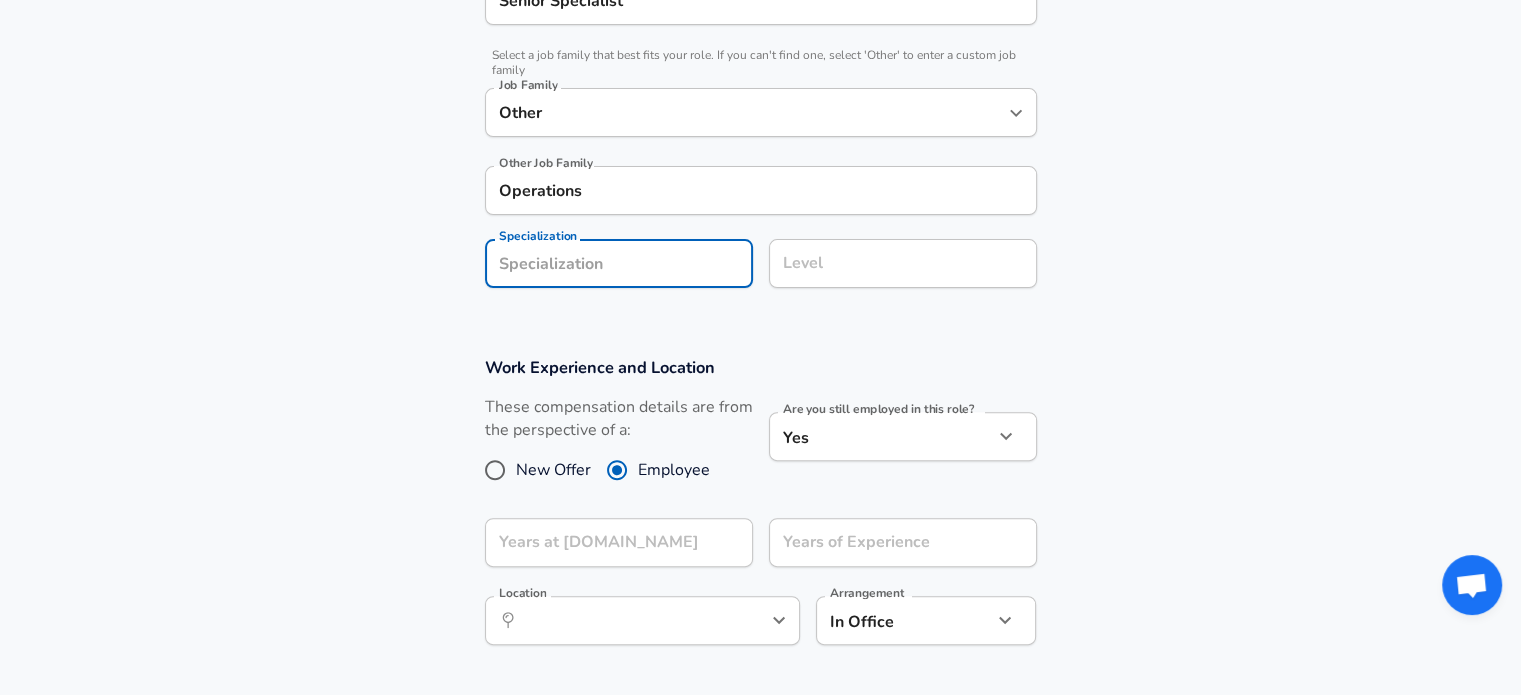 scroll, scrollTop: 639, scrollLeft: 0, axis: vertical 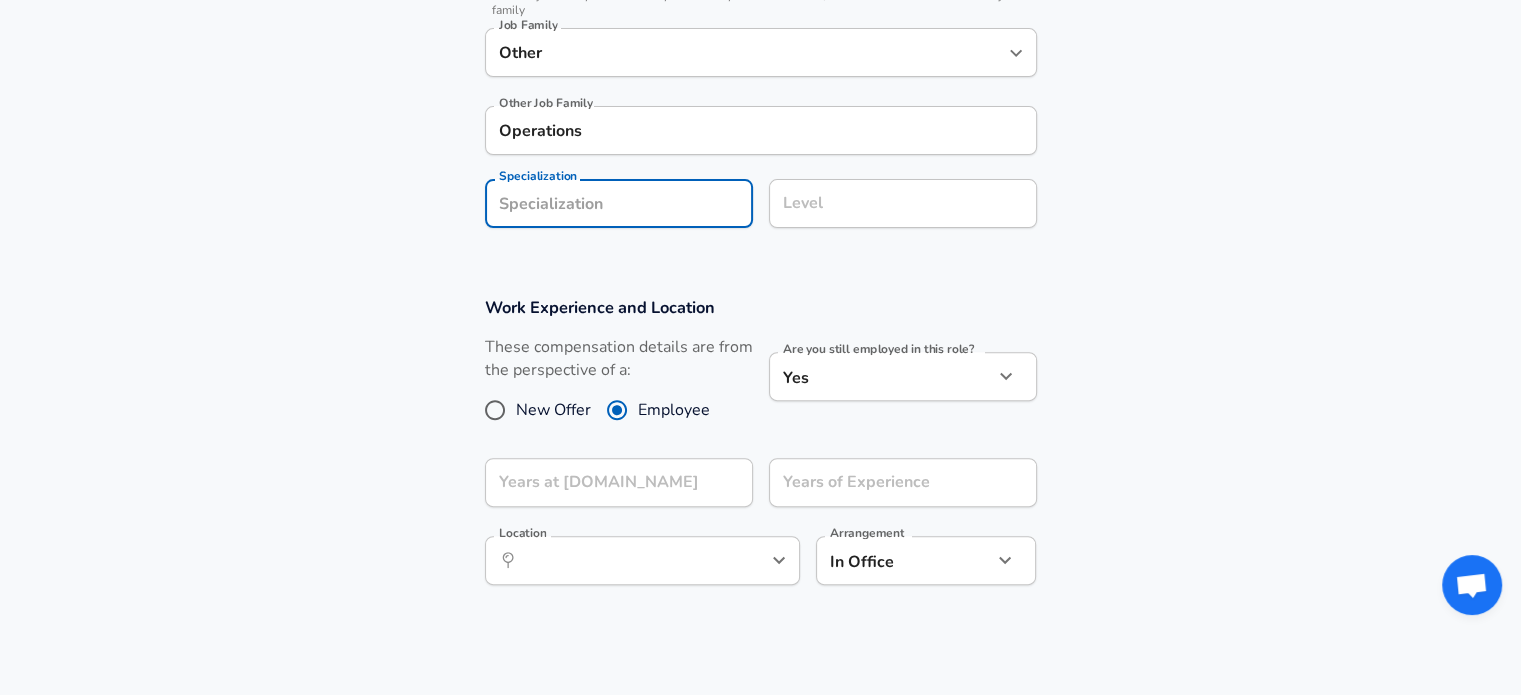 click on "Company & Title Information   Enter the company you received your offer from Company Booking.com Company   Select the title that closest resembles your official title. This should be similar to the title that was present on your offer letter. Title Senior Specialist Title   Select a job family that best fits your role. If you can't find one, select 'Other' to enter a custom job family Job Family Other Job Family Other Job Family Operations Other Job Family Specialization Specialization Level Level" at bounding box center [760, -5] 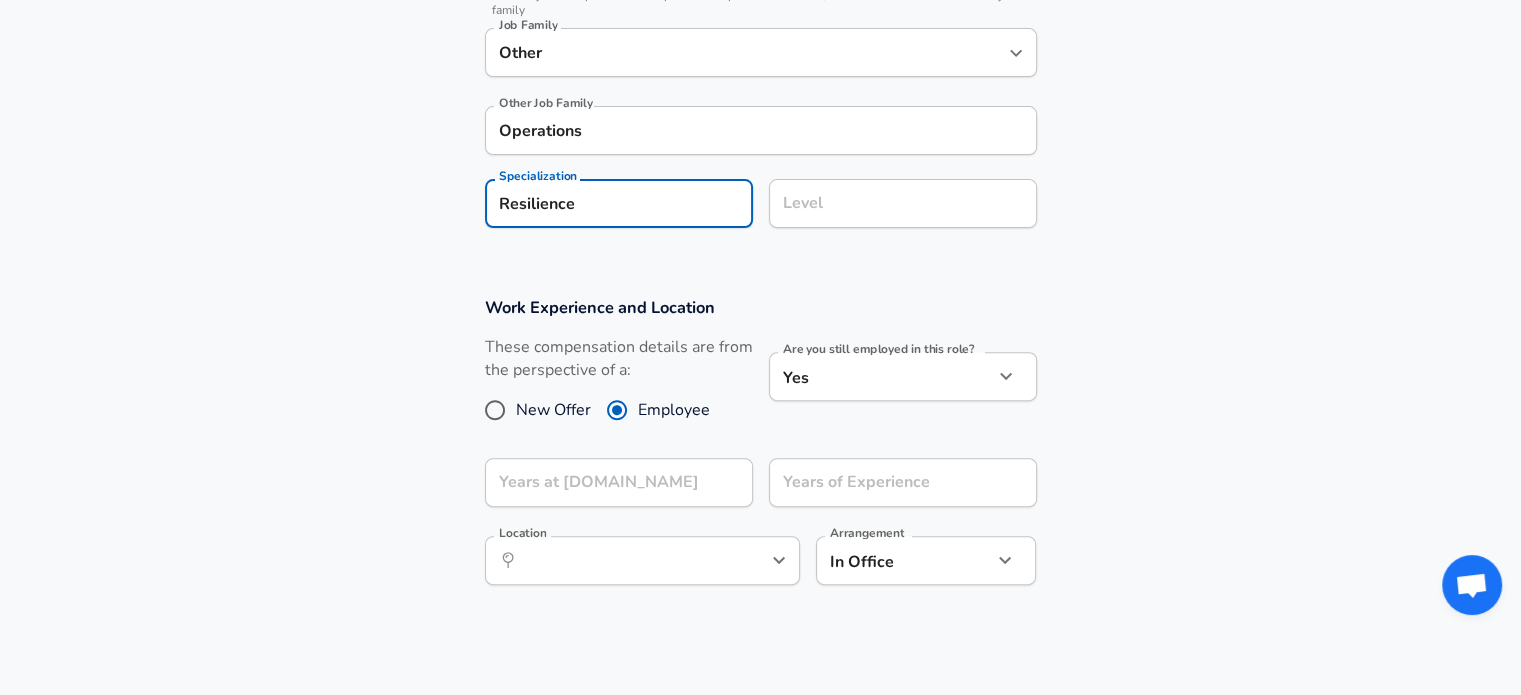 type on "Resilience" 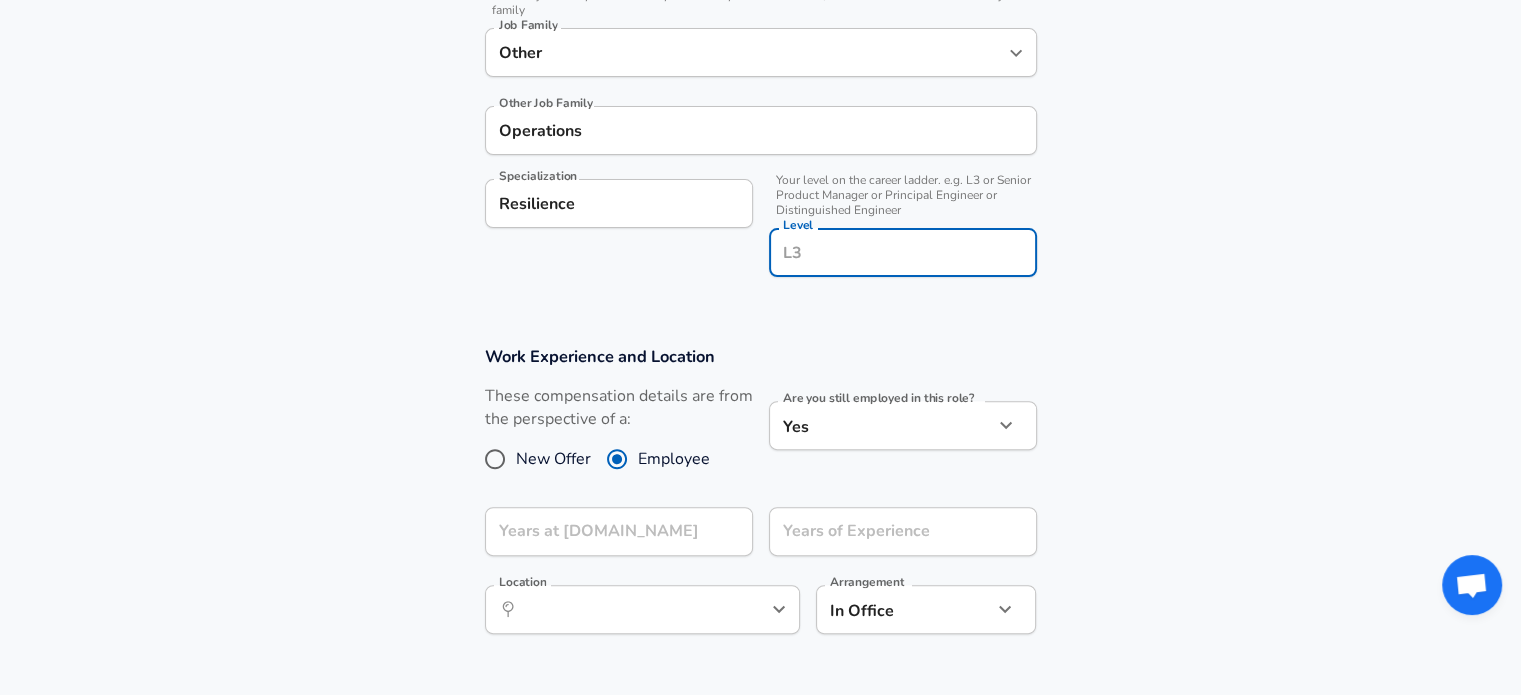 click on "Level" at bounding box center (903, 252) 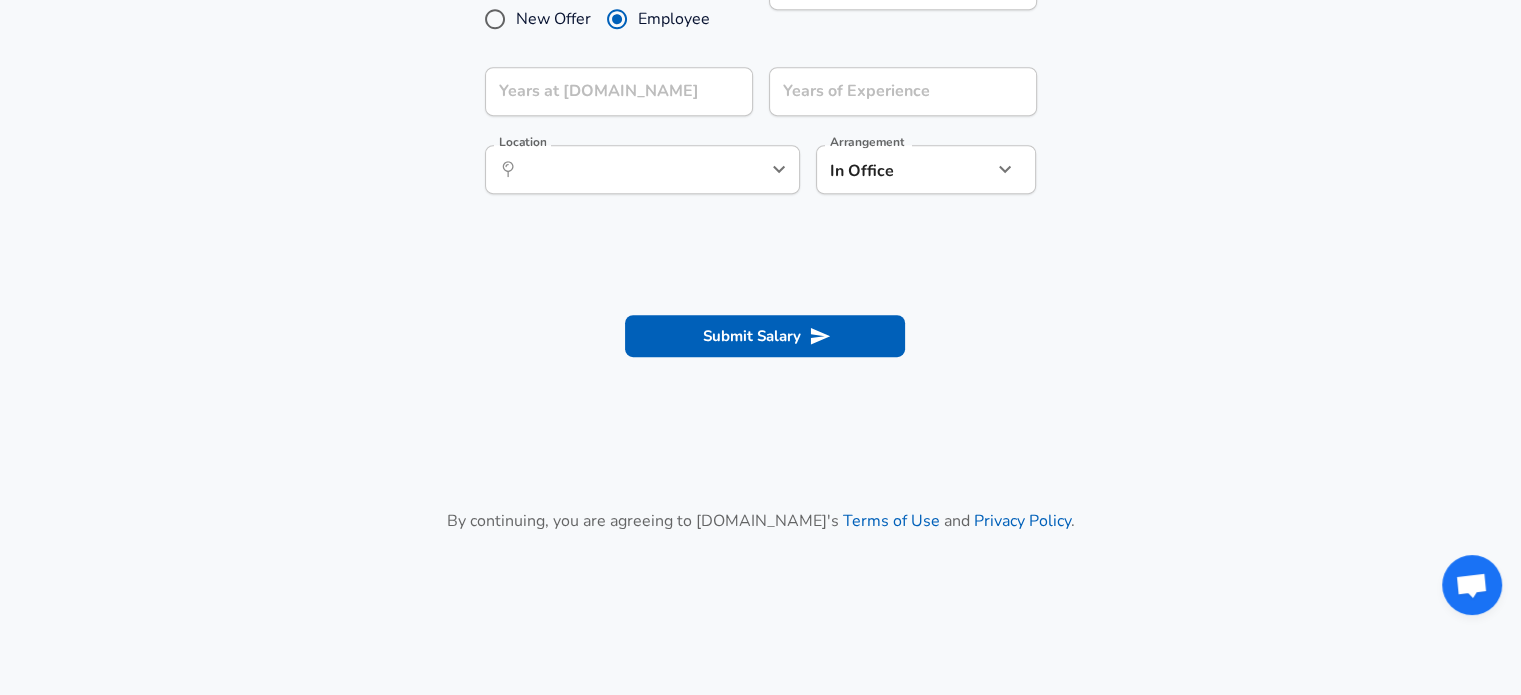 type on "F" 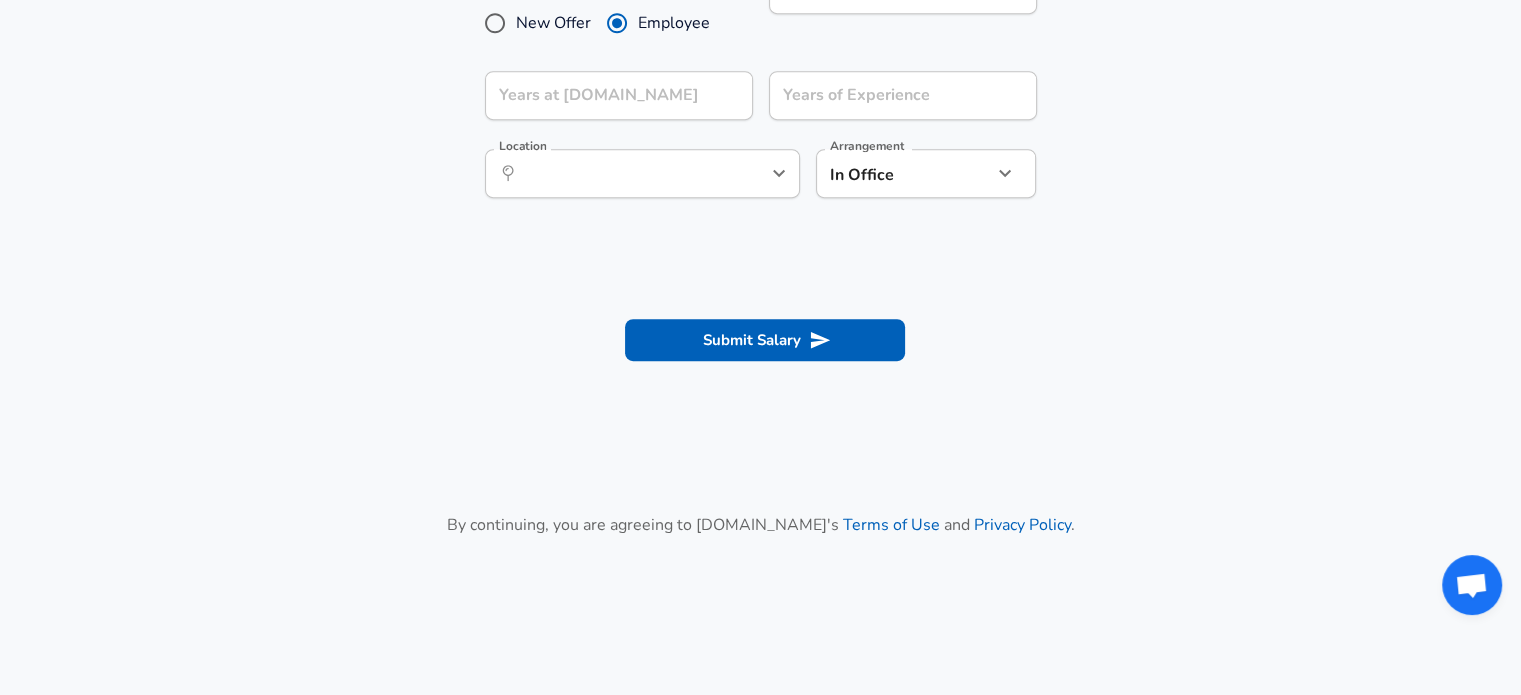 scroll, scrollTop: 579, scrollLeft: 0, axis: vertical 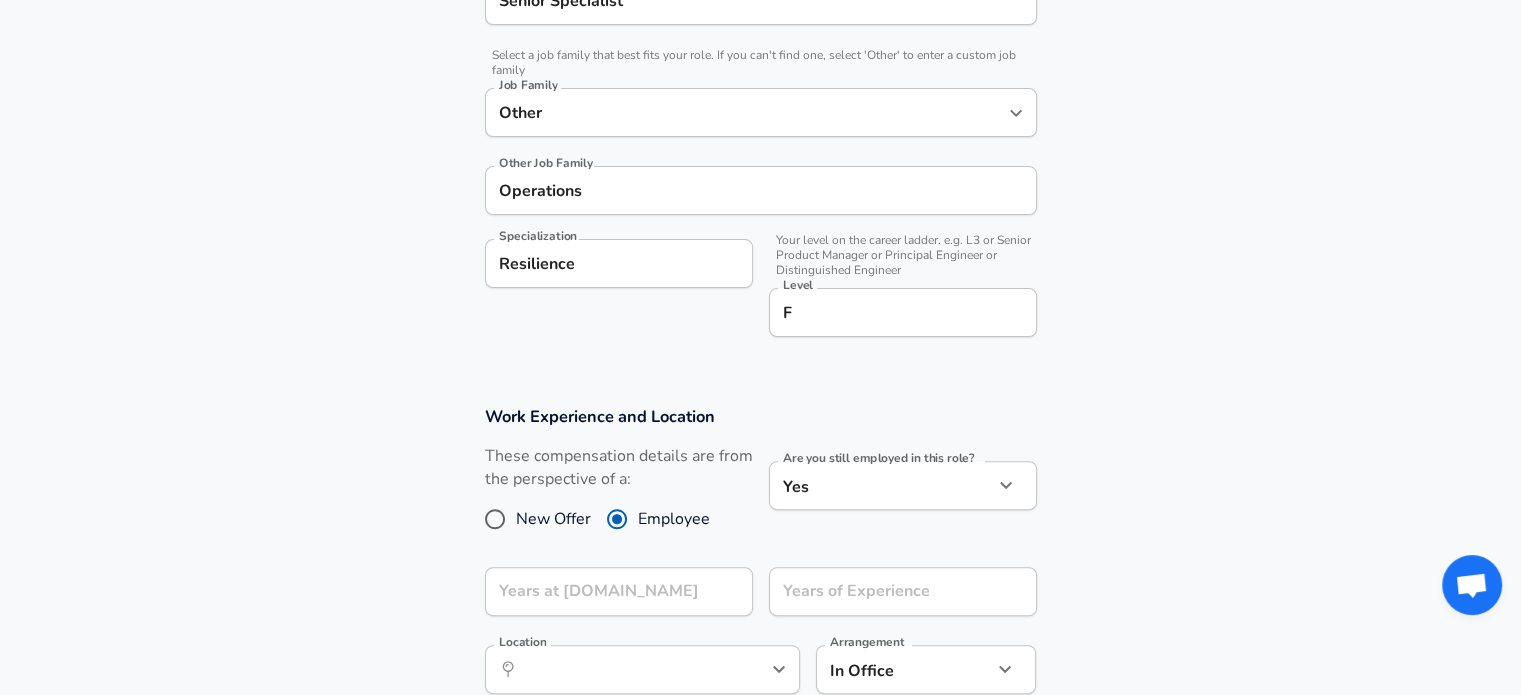 click on "Your level on the career ladder. e.g. L3 or Senior Product Manager or Principal Engineer or Distinguished Engineer" at bounding box center [903, 255] 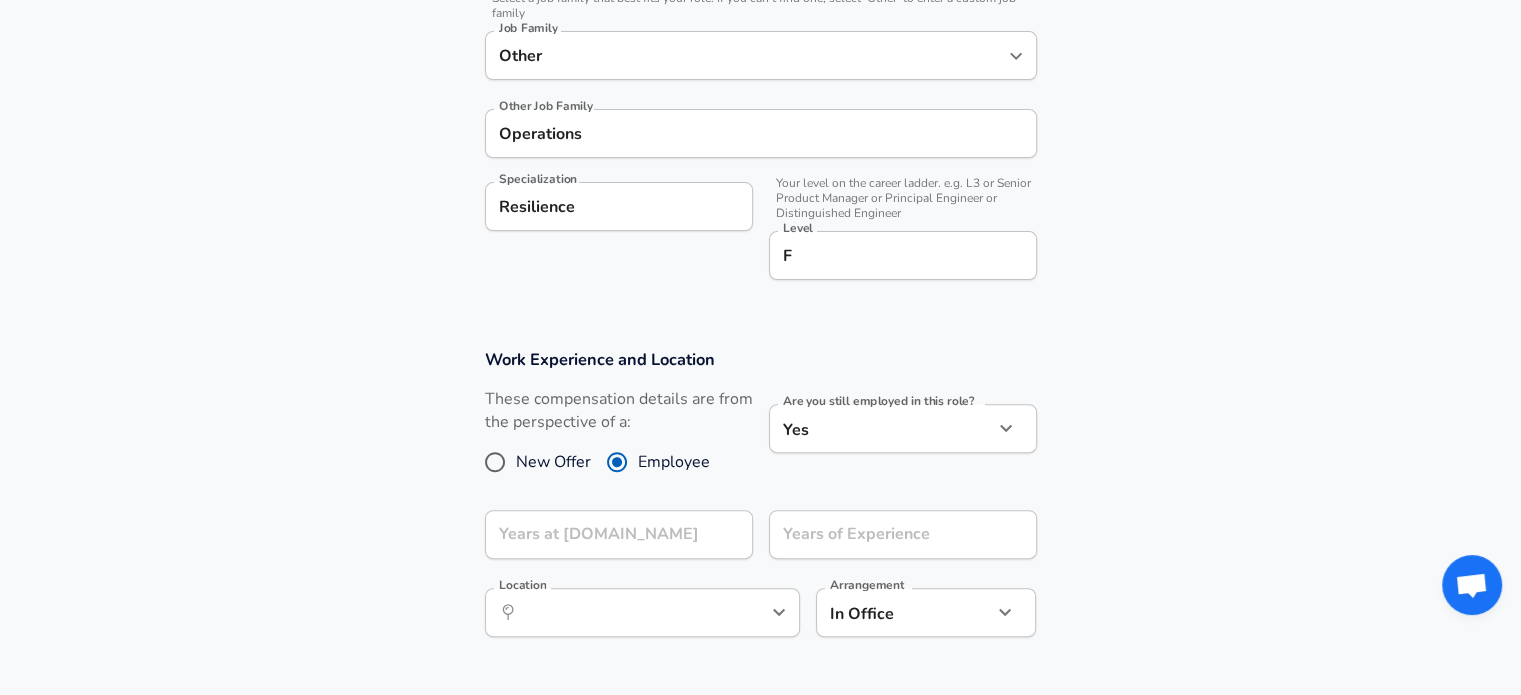 scroll, scrollTop: 679, scrollLeft: 0, axis: vertical 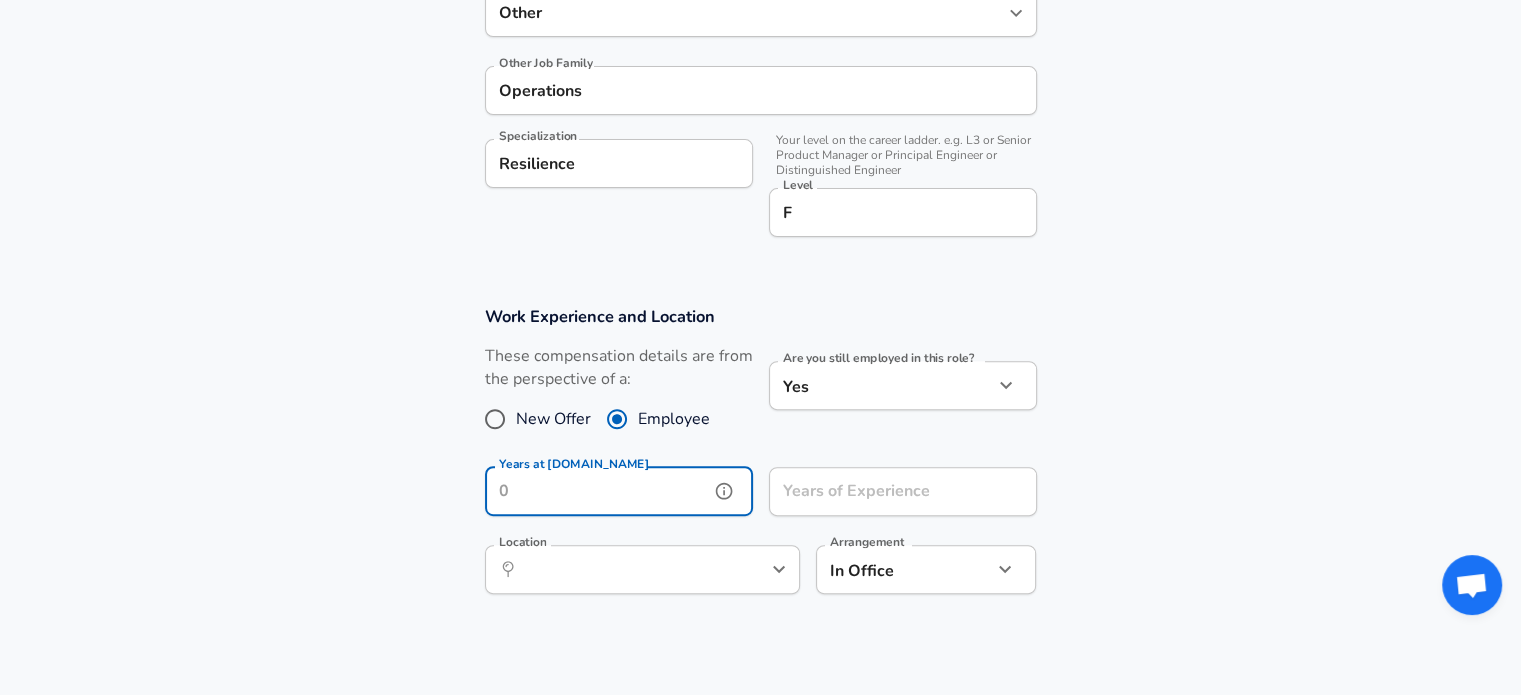 click on "Years at Booking.com" at bounding box center (597, 491) 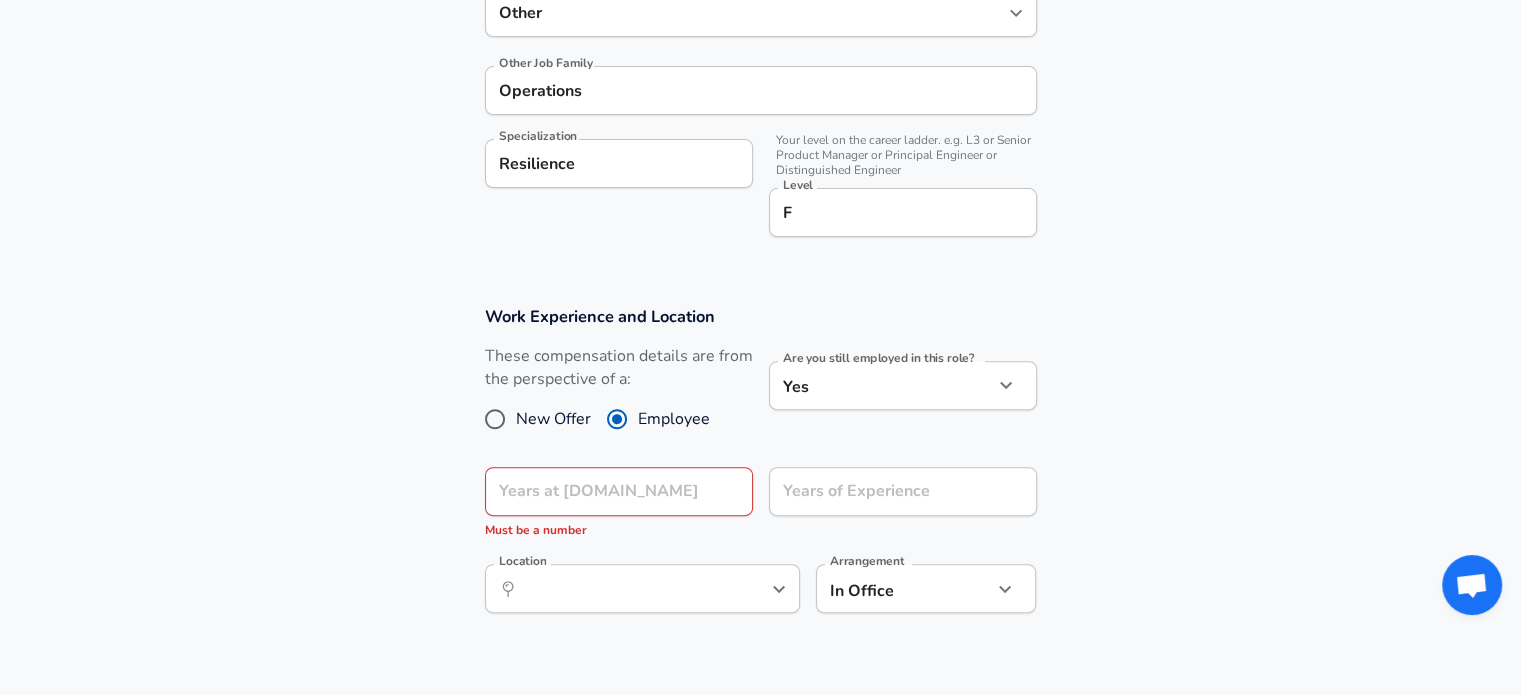 click on "Are you still employed in this role? Yes yes Are you still employed in this role?" at bounding box center (895, 398) 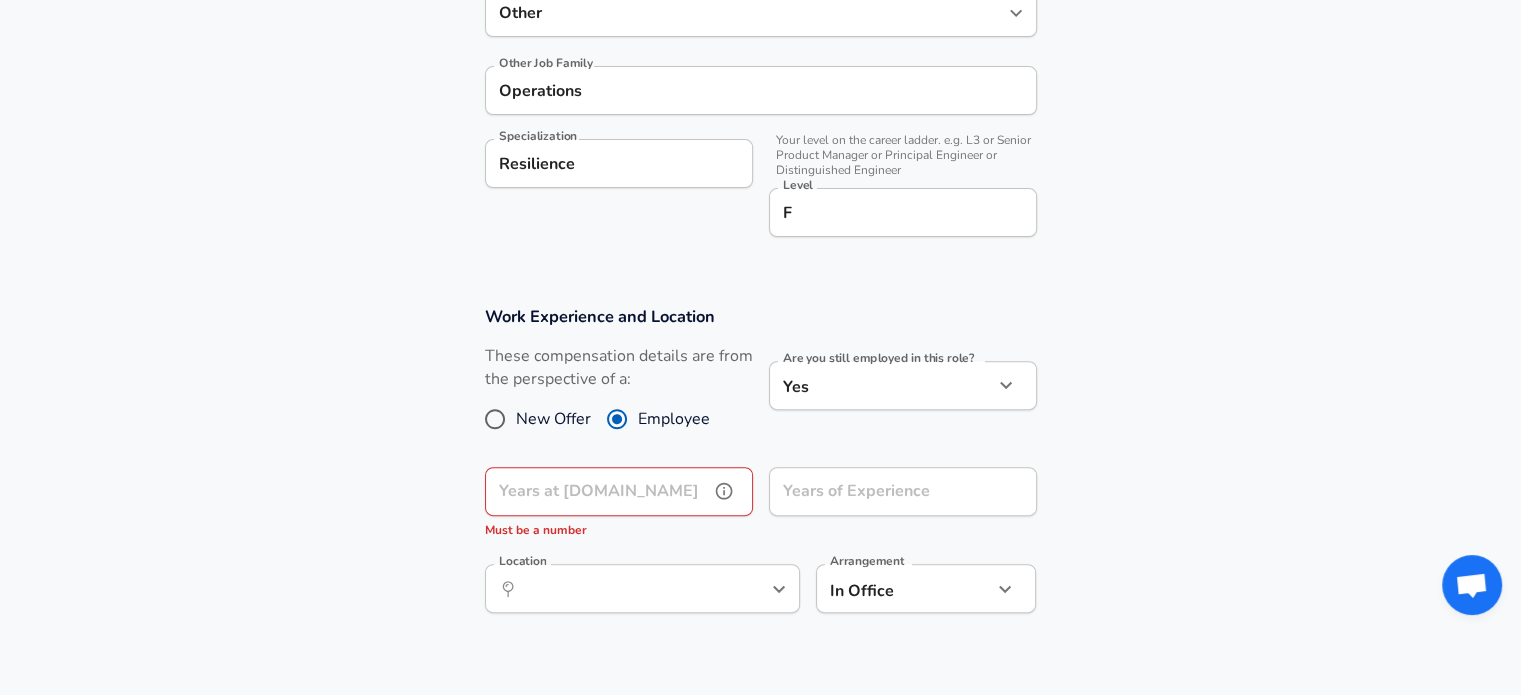 click on "Years at Booking.com" at bounding box center (597, 491) 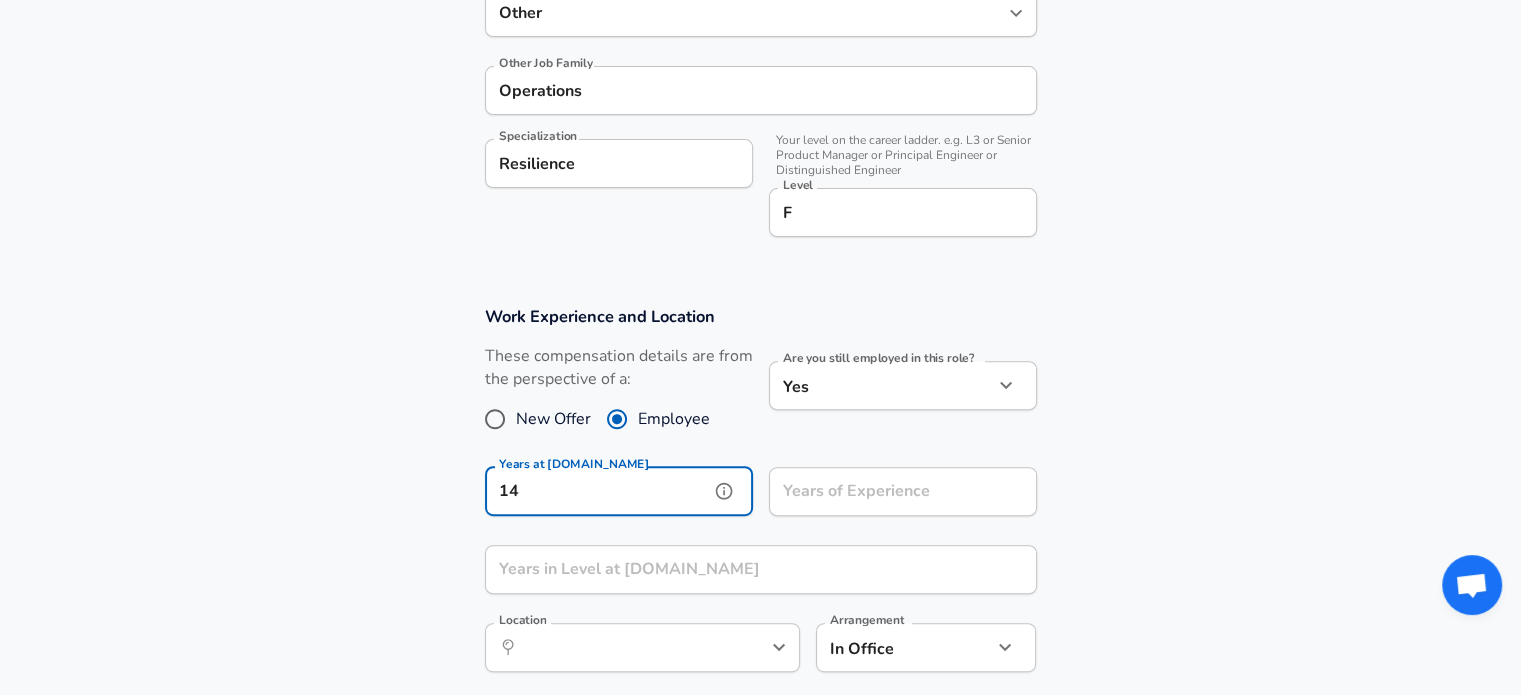type on "14" 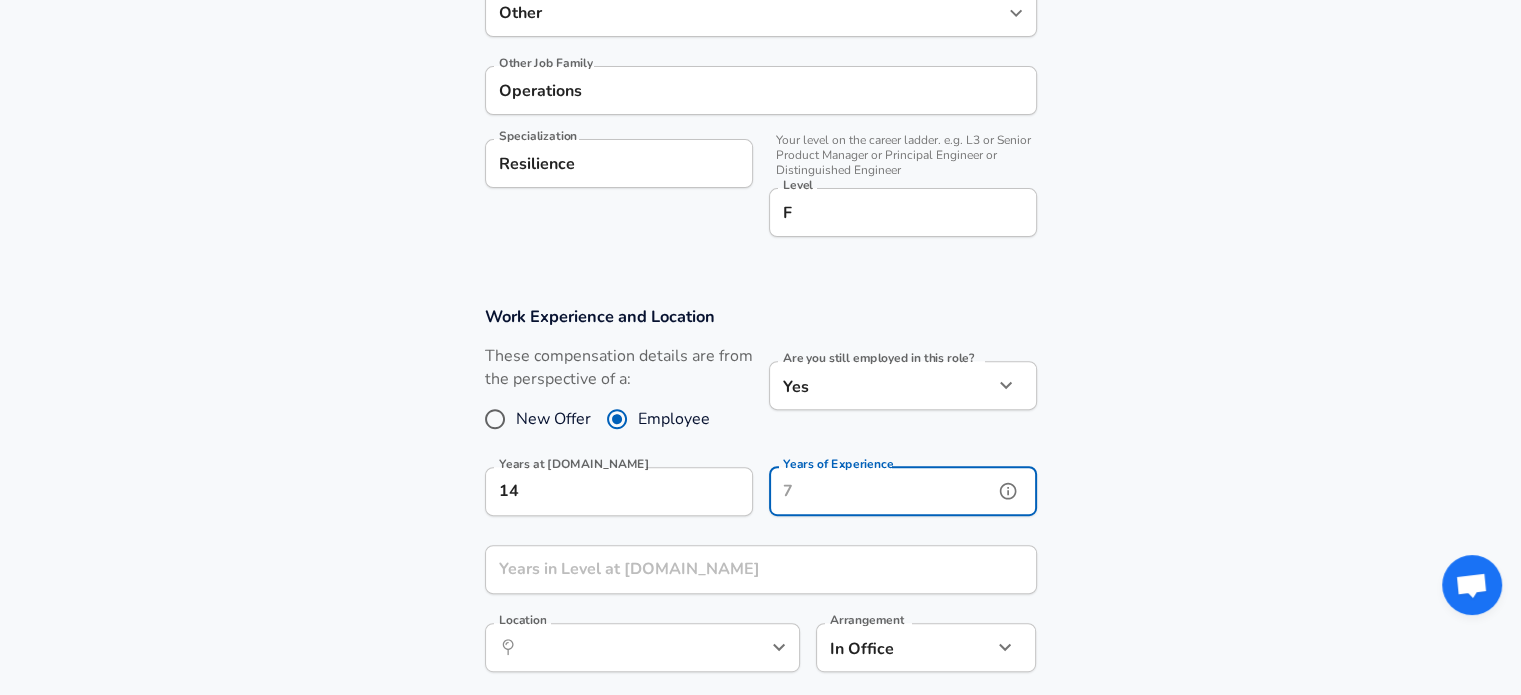 click on "Years of Experience" at bounding box center (881, 491) 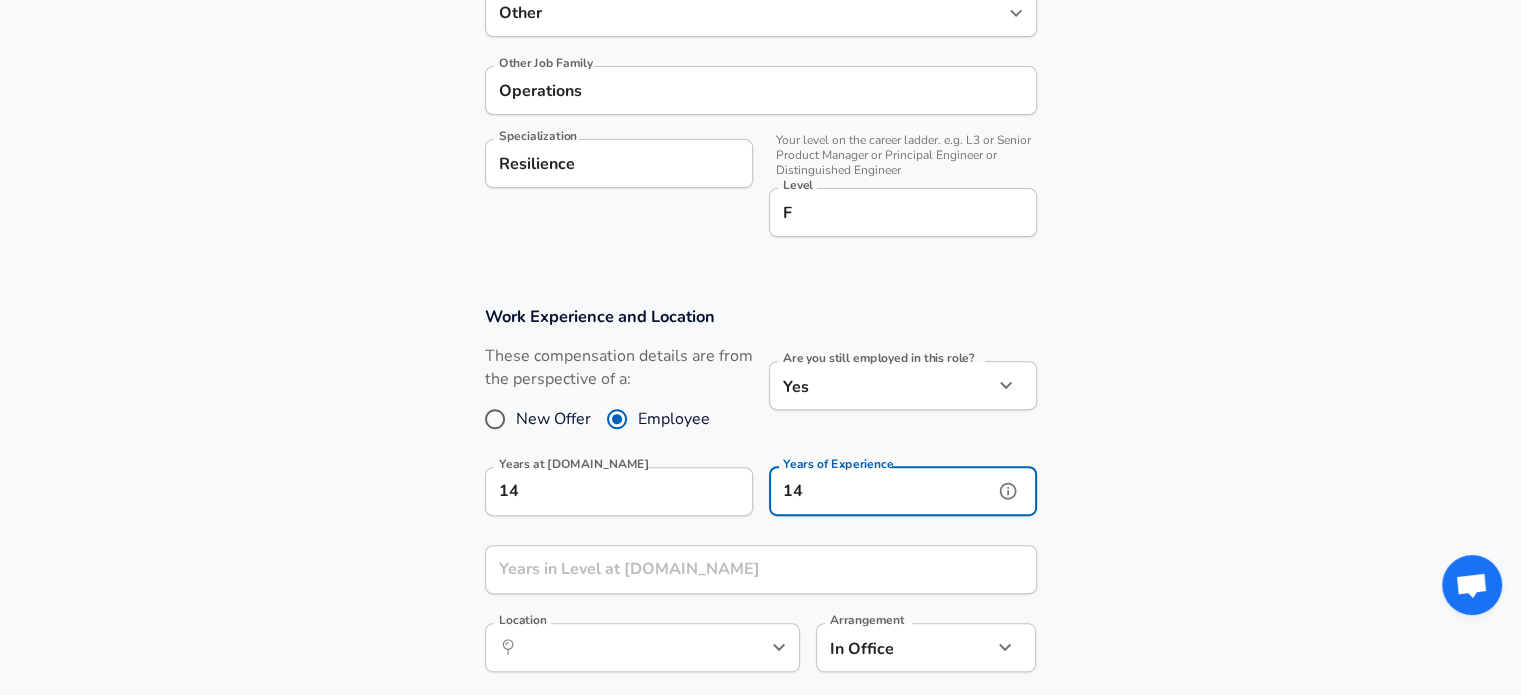 type on "14" 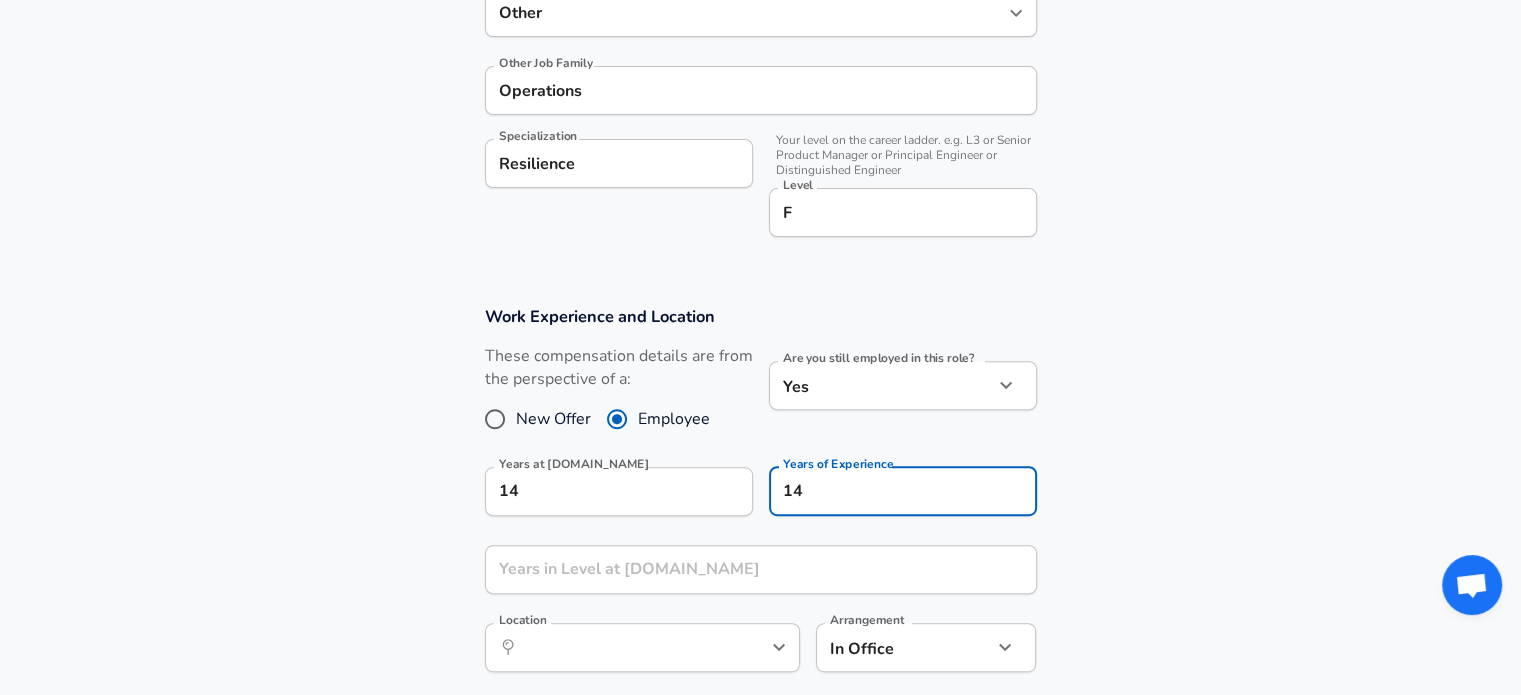 click on "Work Experience and Location These compensation details are from the perspective of a: New Offer Employee Are you still employed in this role? Yes yes Are you still employed in this role? Years at Booking.com 14 Years at Booking.com Years of Experience 14 Years of Experience Years in Level at Booking.com Years in Level at Booking.com Location ​ Location Arrangement In Office office Arrangement" at bounding box center [760, 499] 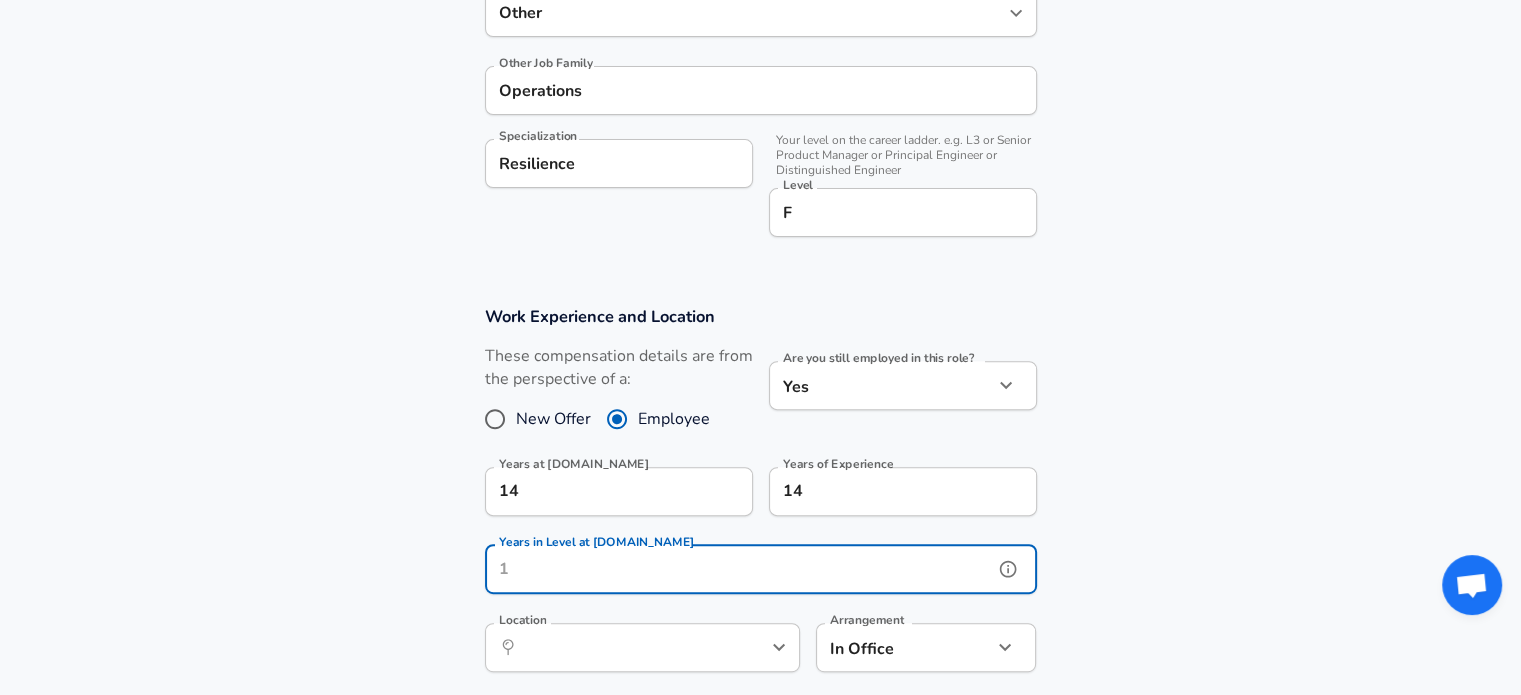 click on "Years in Level at Booking.com" at bounding box center (739, 569) 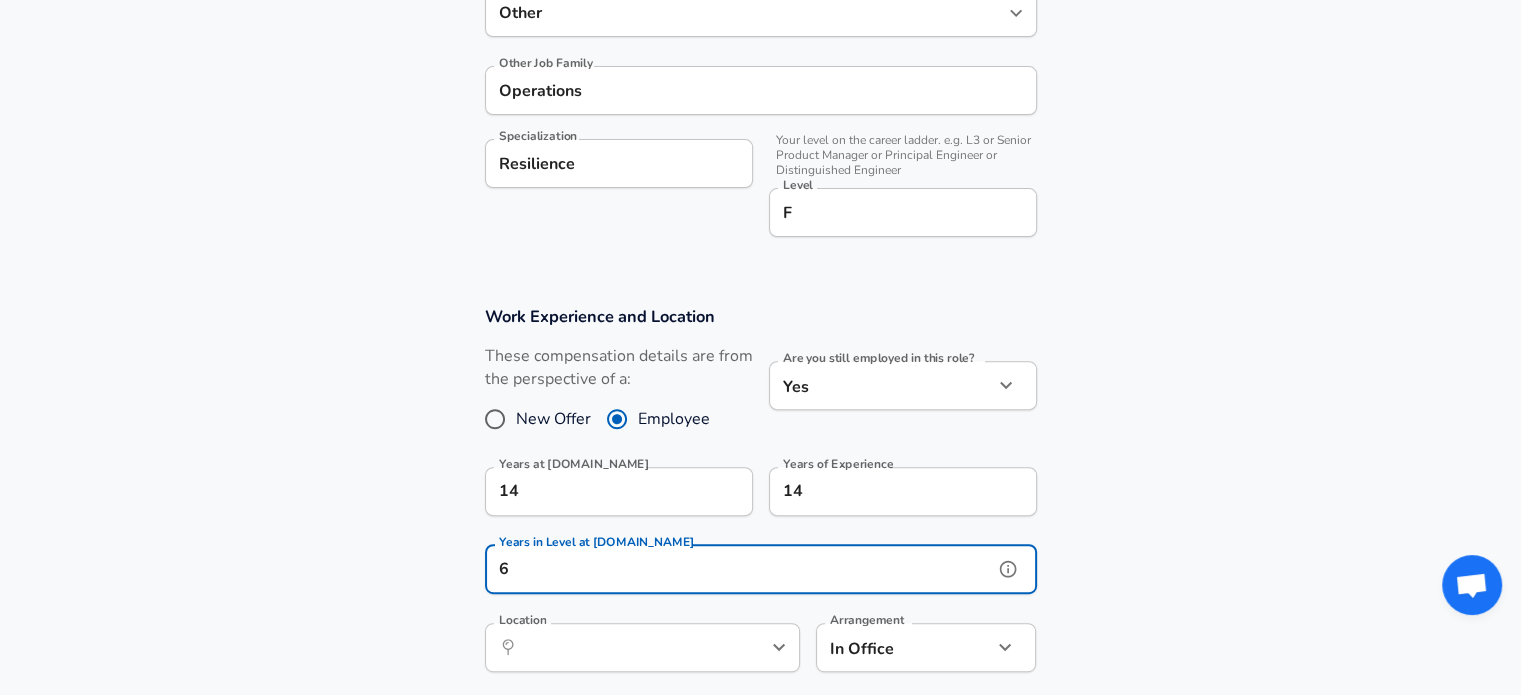 type on "6" 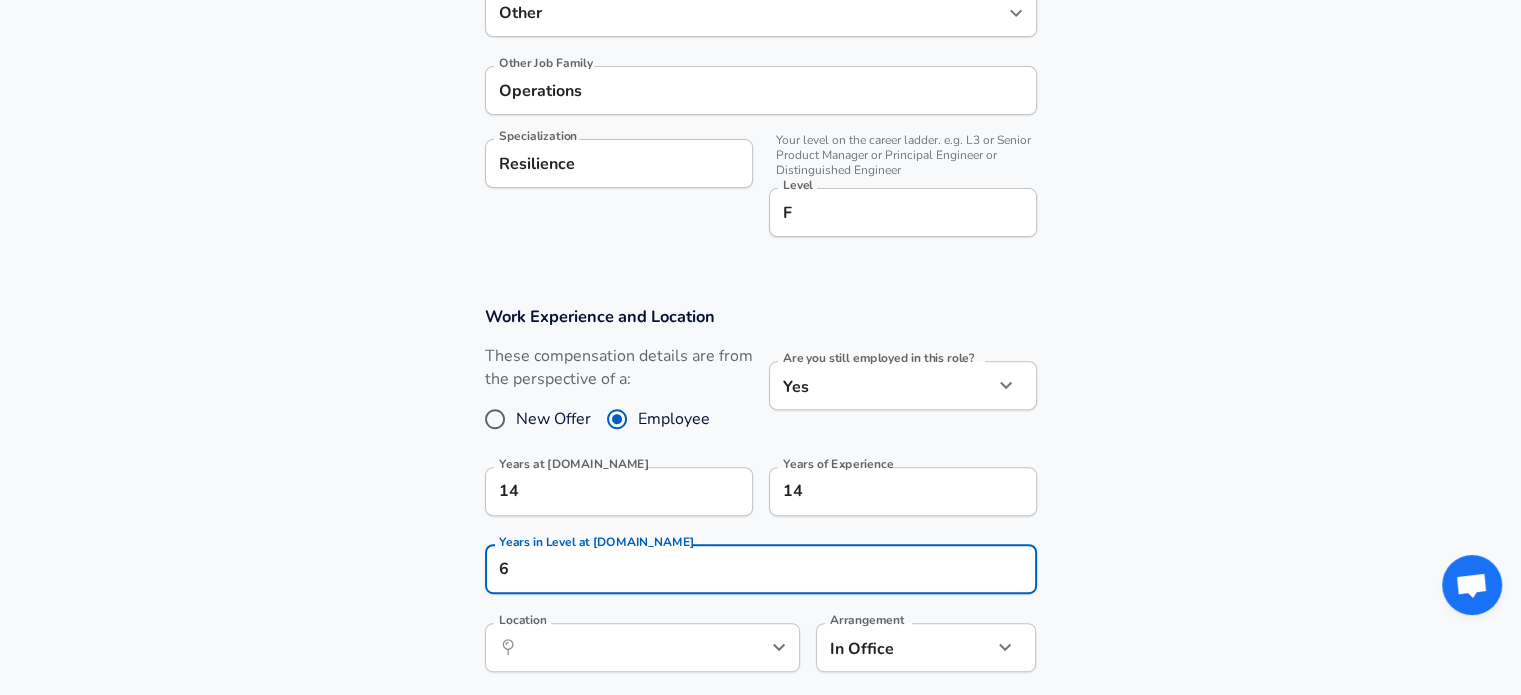 click on "Work Experience and Location These compensation details are from the perspective of a: New Offer Employee Are you still employed in this role? Yes yes Are you still employed in this role? Years at Booking.com 14 Years at Booking.com Years of Experience 14 Years of Experience Years in Level at Booking.com 6 Years in Level at Booking.com Location ​ Location Arrangement In Office office Arrangement" at bounding box center [760, 499] 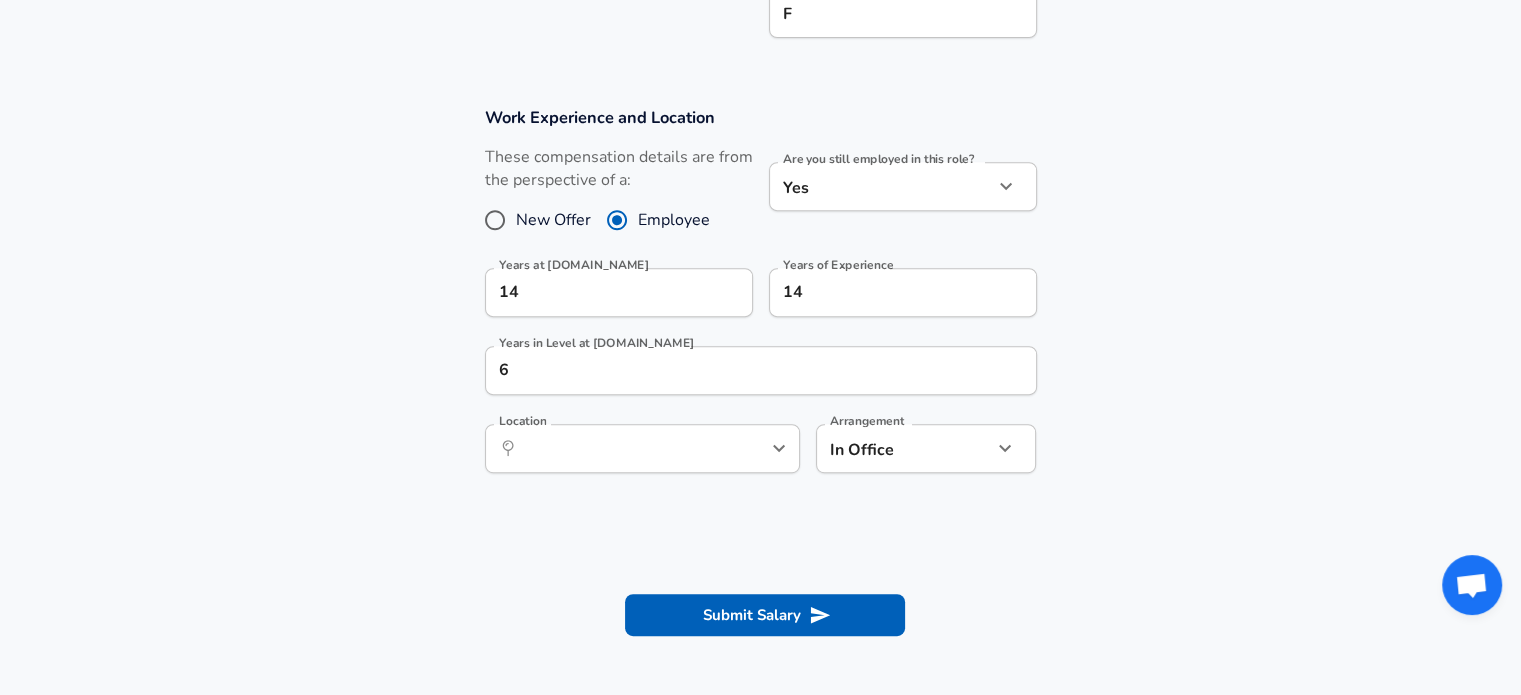 scroll, scrollTop: 879, scrollLeft: 0, axis: vertical 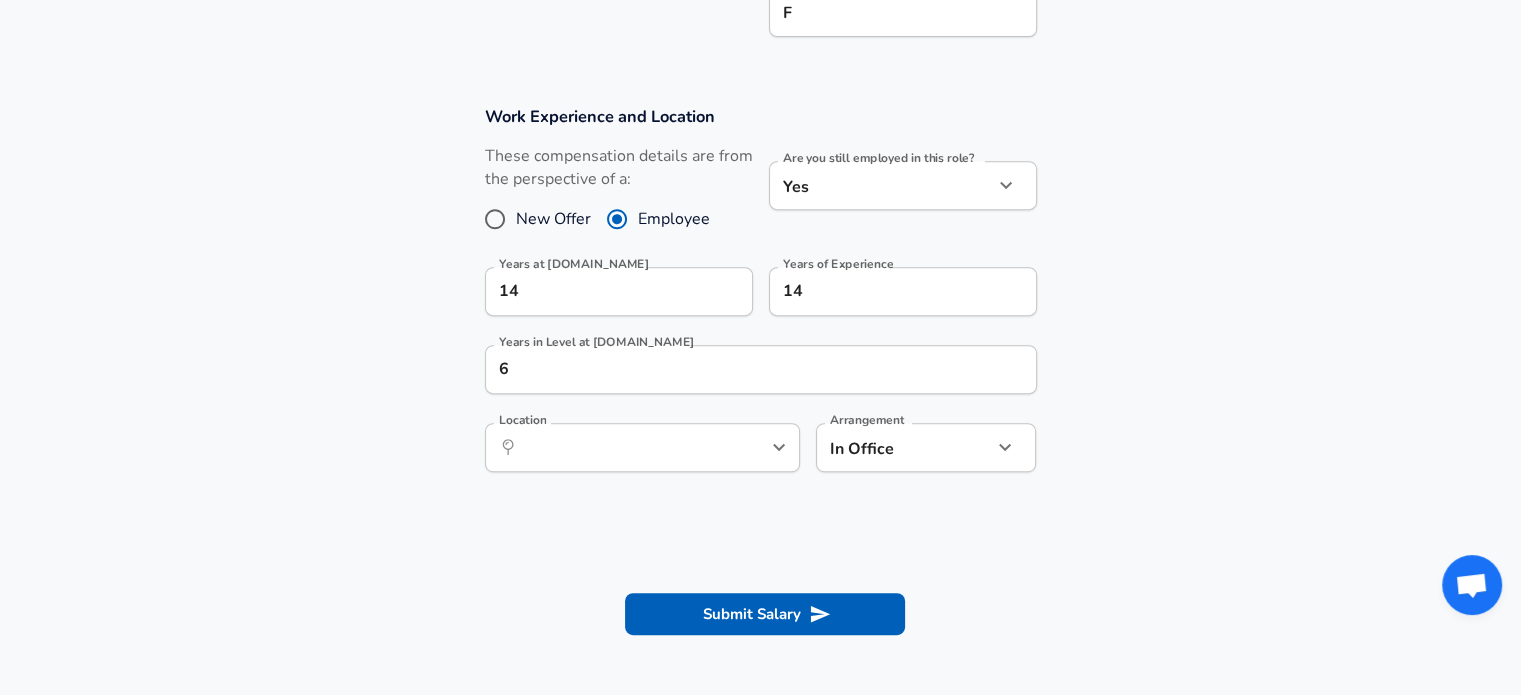 click 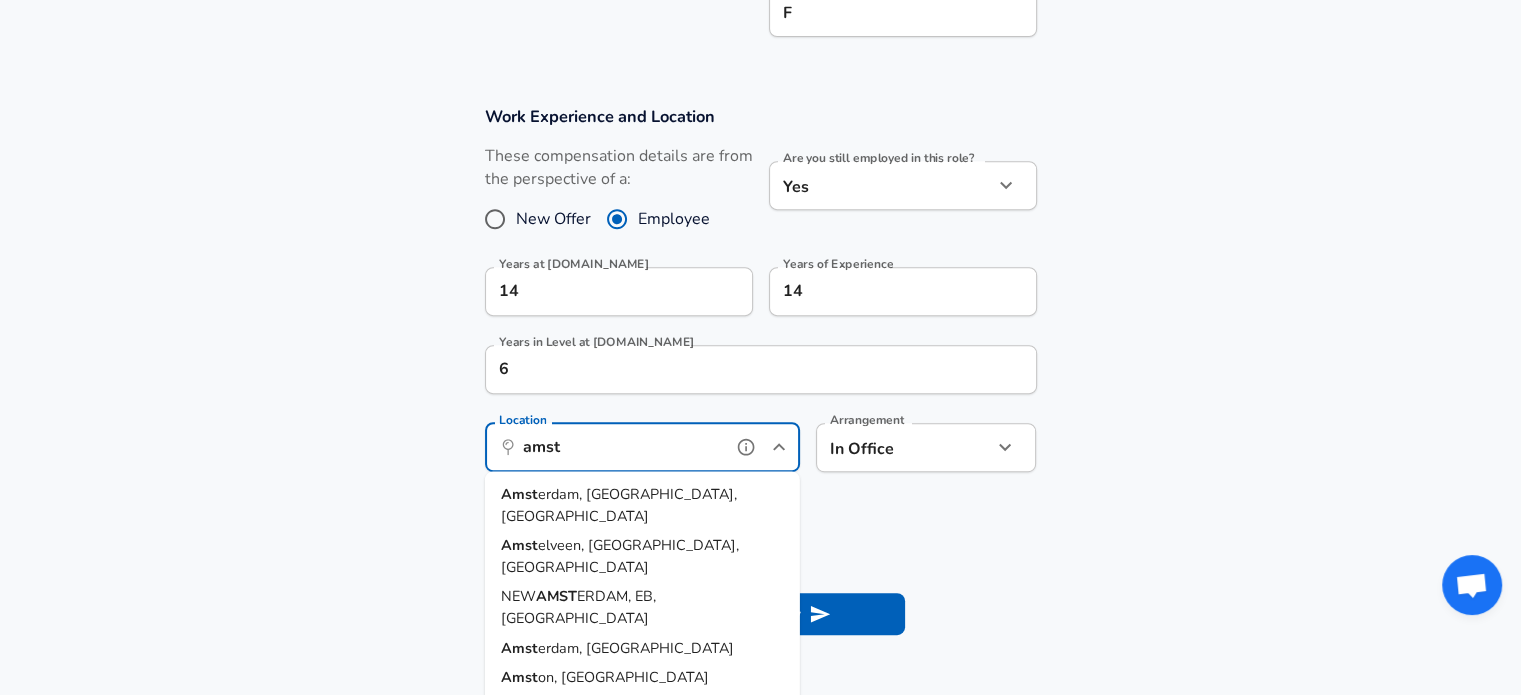 click on "erdam, NH, Netherlands" at bounding box center [619, 504] 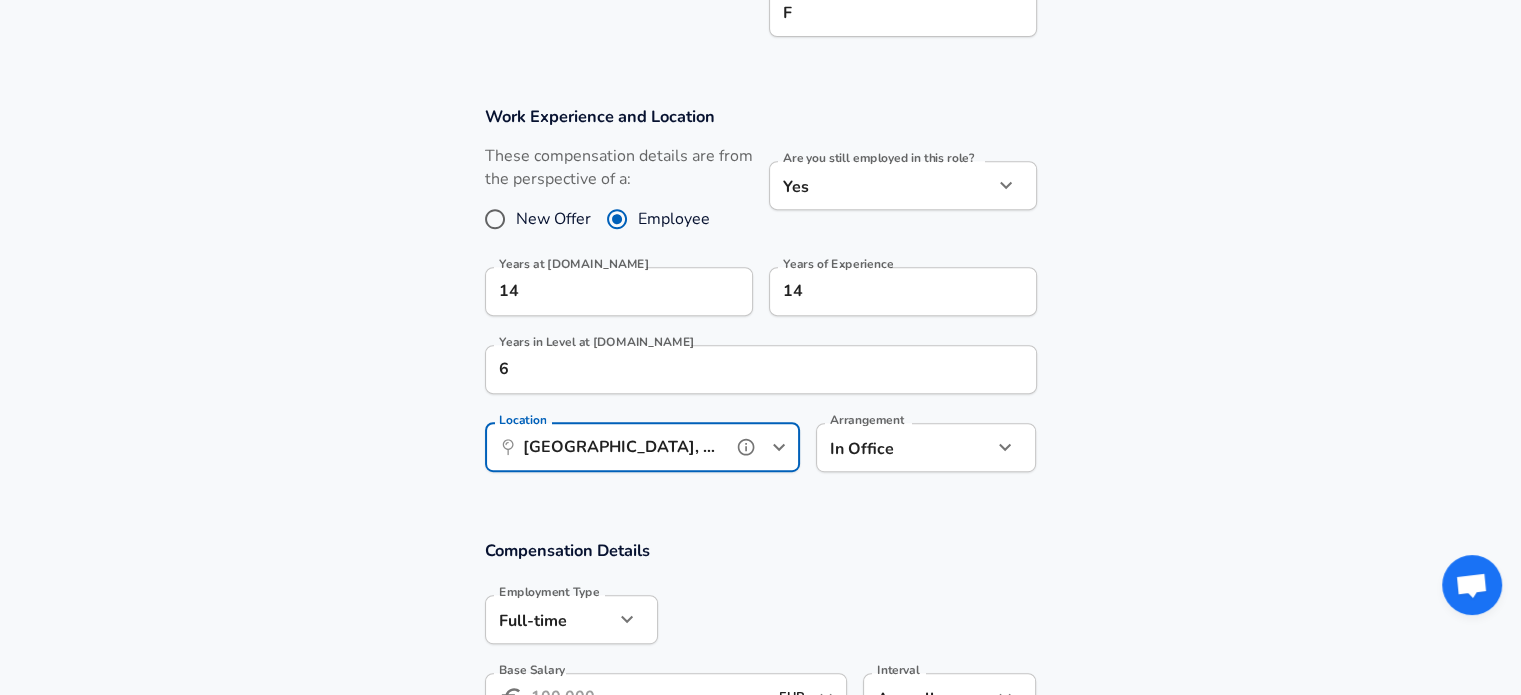 type on "Amsterdam, NH, Netherlands" 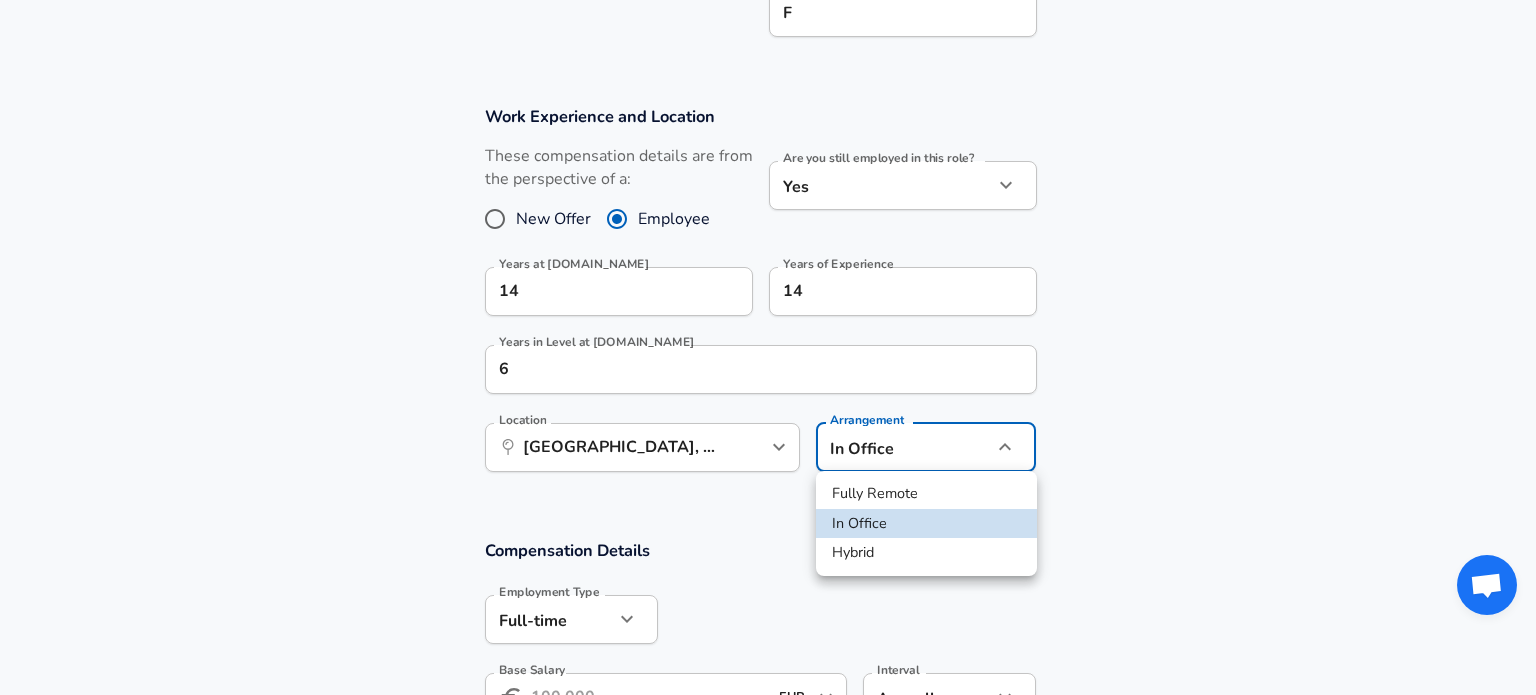 click on "We value your privacy We use cookies to enhance your browsing experience, serve personalized ads or content, and analyze our traffic. By clicking "Accept All", you consent to our use of cookies. Customize    Accept All   Customize Consent Preferences   We use cookies to help you navigate efficiently and perform certain functions. You will find detailed information about all cookies under each consent category below. The cookies that are categorized as "Necessary" are stored on your browser as they are essential for enabling the basic functionalities of the site. ...  Show more Necessary Always Active Necessary cookies are required to enable the basic features of this site, such as providing secure log-in or adjusting your consent preferences. These cookies do not store any personally identifiable data. Cookie _GRECAPTCHA Duration 5 months 27 days Description Google Recaptcha service sets this cookie to identify bots to protect the website against malicious spam attacks. Cookie __stripe_mid Duration 1 year MR" at bounding box center [768, -532] 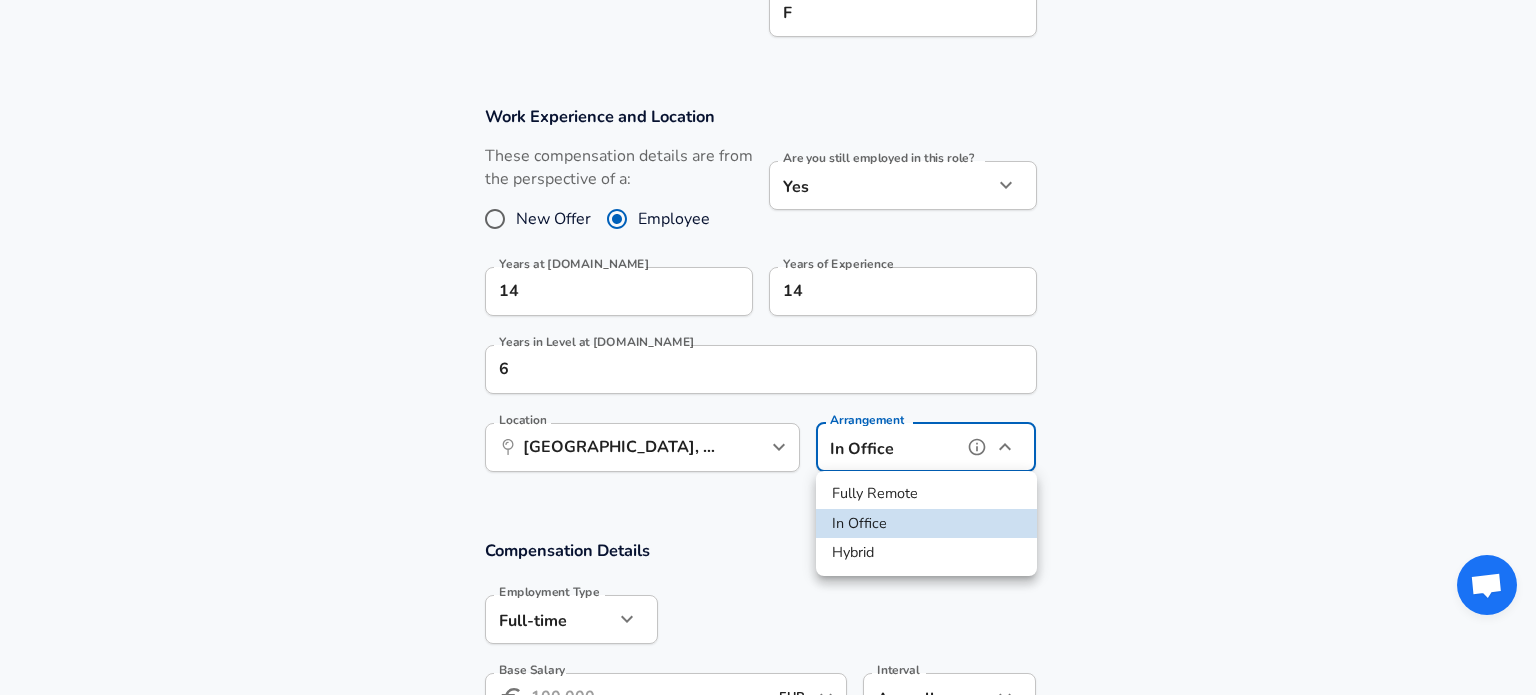 type on "hybrid" 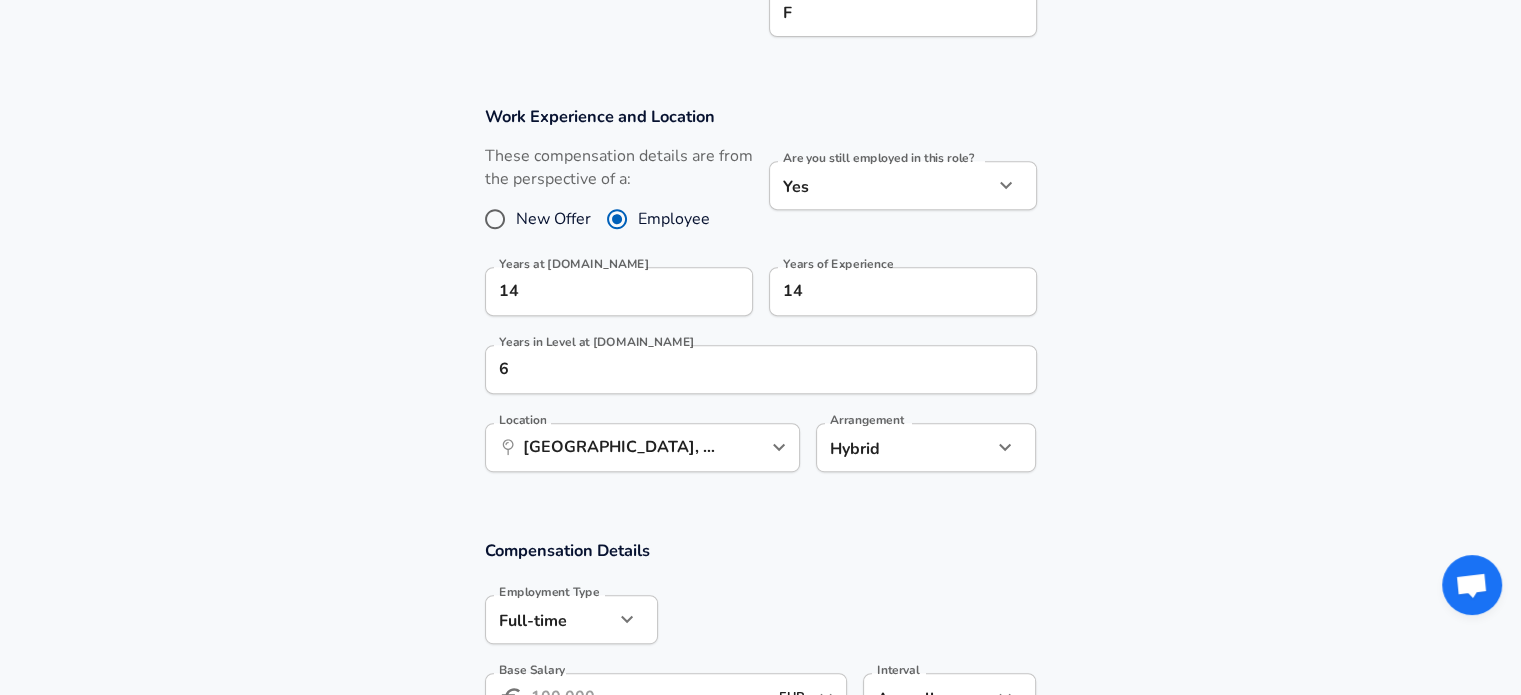 click on "Work Experience and Location These compensation details are from the perspective of a: New Offer Employee Are you still employed in this role? Yes yes Are you still employed in this role? Years at Booking.com 14 Years at Booking.com Years of Experience 14 Years of Experience Years in Level at Booking.com 6 Years in Level at Booking.com Location ​ Amsterdam, NH, Netherlands Location Arrangement Hybrid hybrid Arrangement" at bounding box center (760, 299) 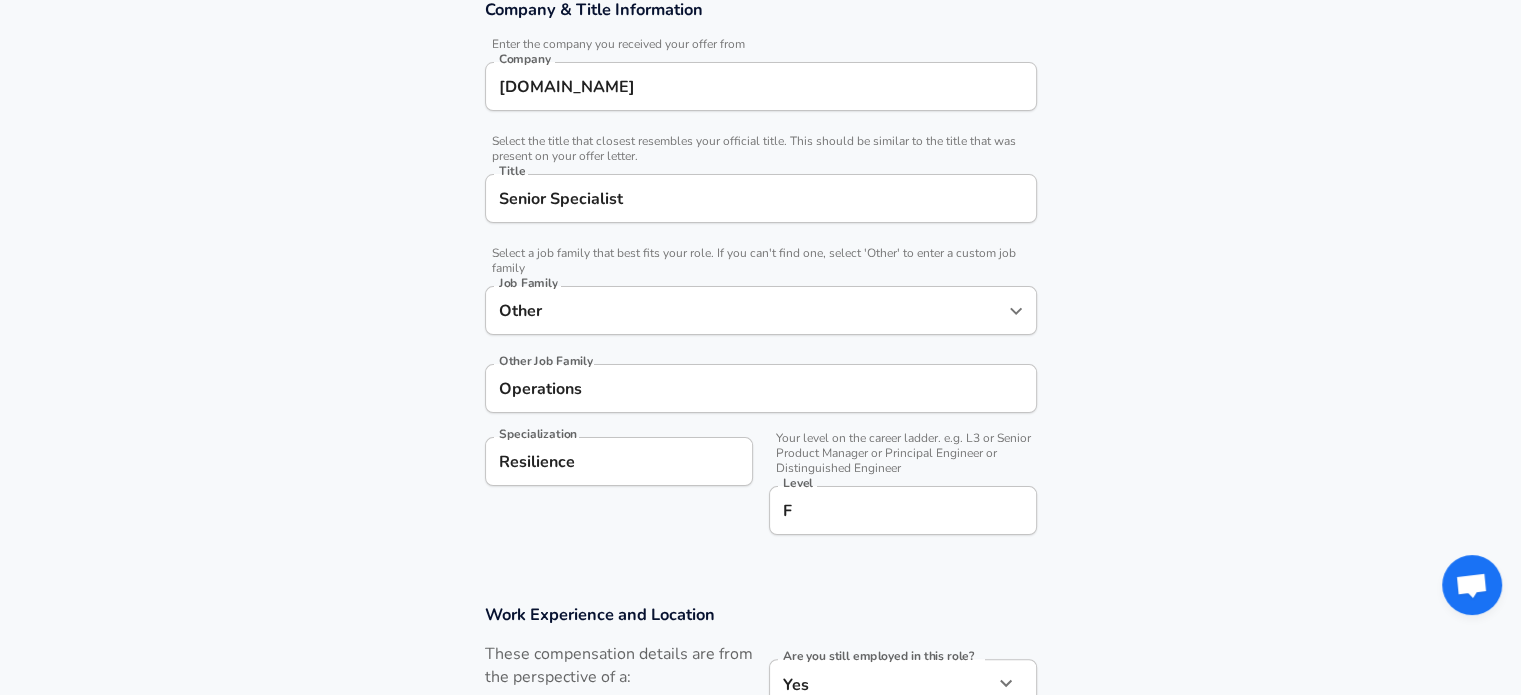 scroll, scrollTop: 279, scrollLeft: 0, axis: vertical 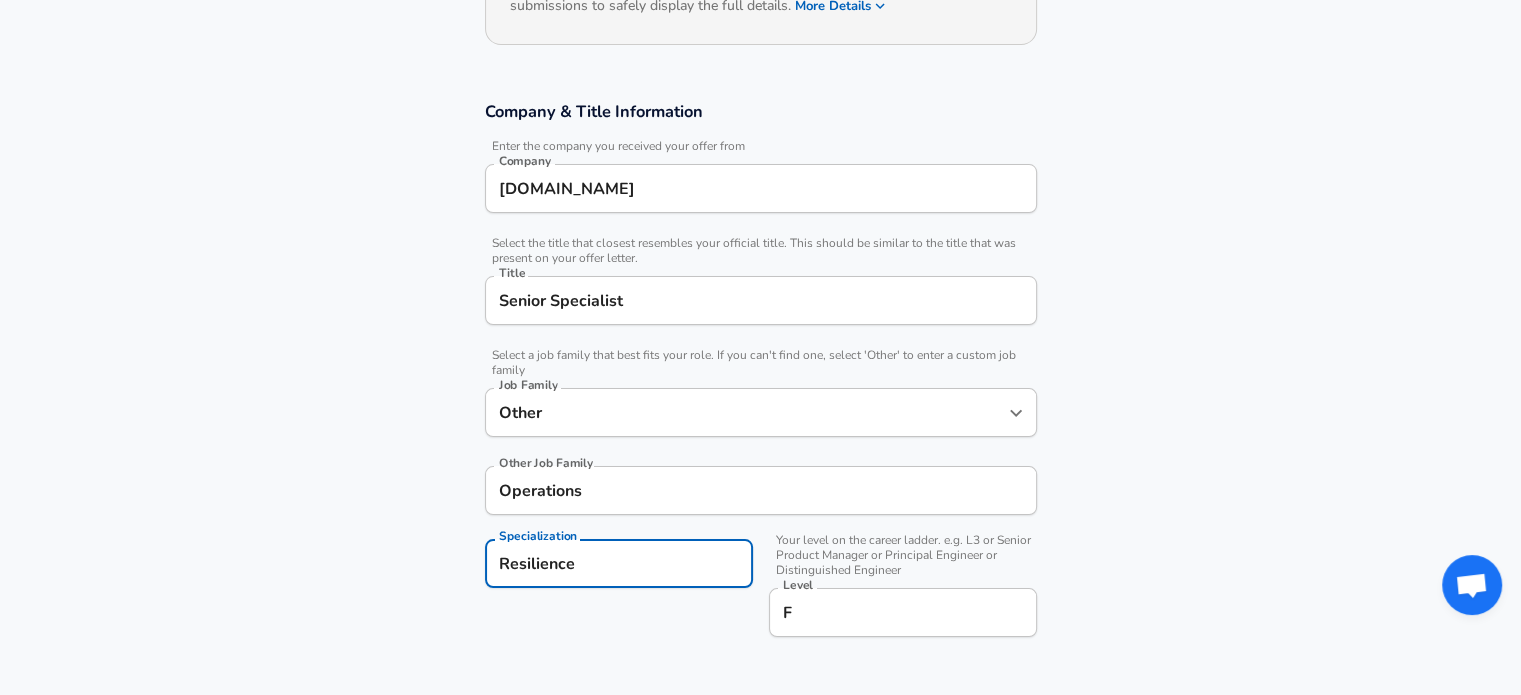drag, startPoint x: 583, startPoint y: 563, endPoint x: 511, endPoint y: 575, distance: 72.99315 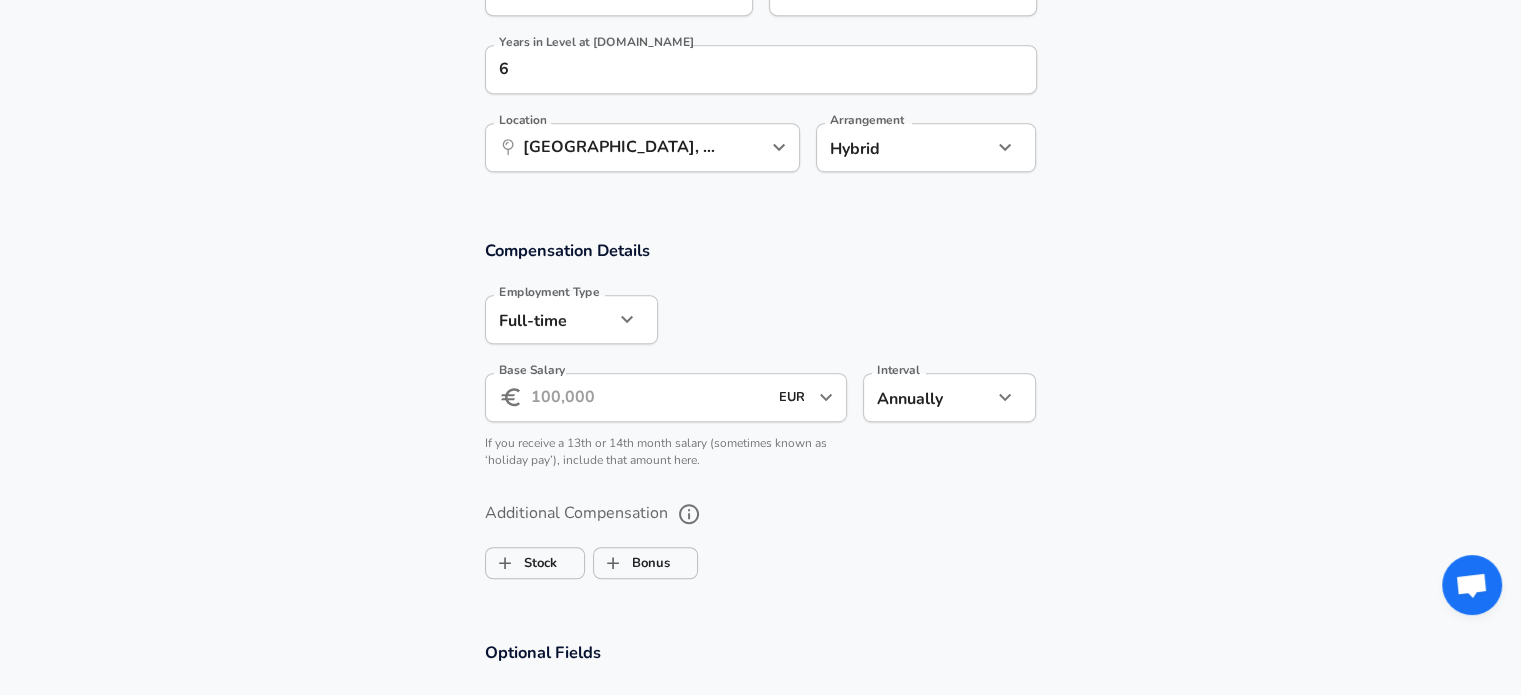 scroll, scrollTop: 1379, scrollLeft: 0, axis: vertical 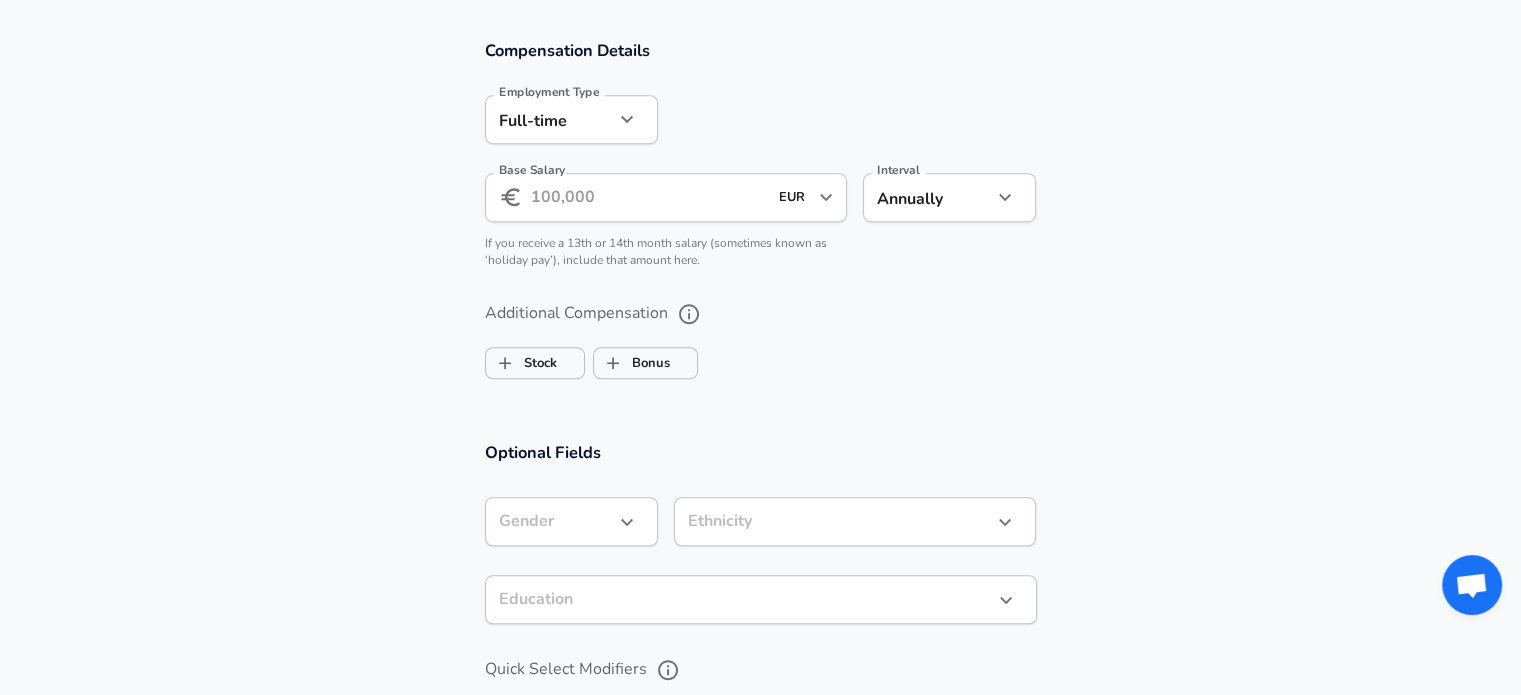 click on "Base Salary" at bounding box center [649, 197] 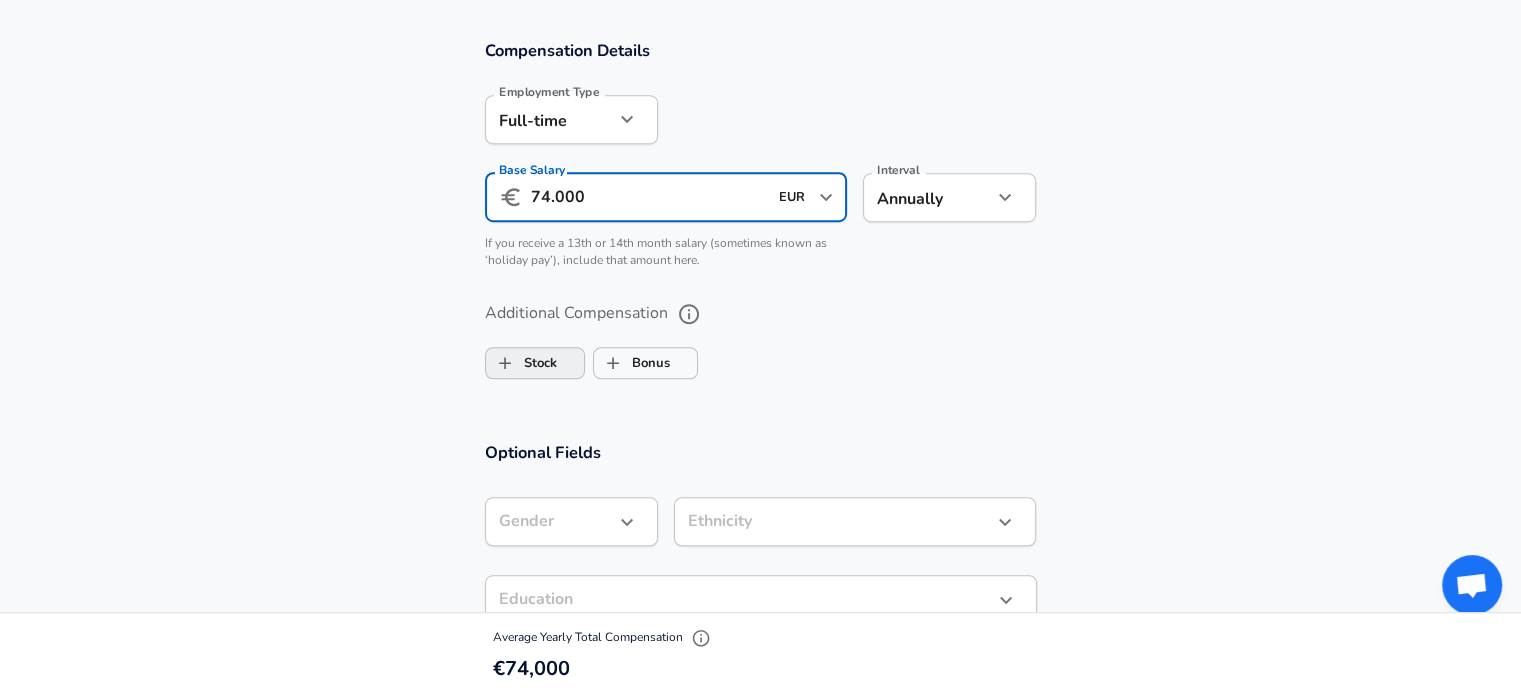 type on "74.000" 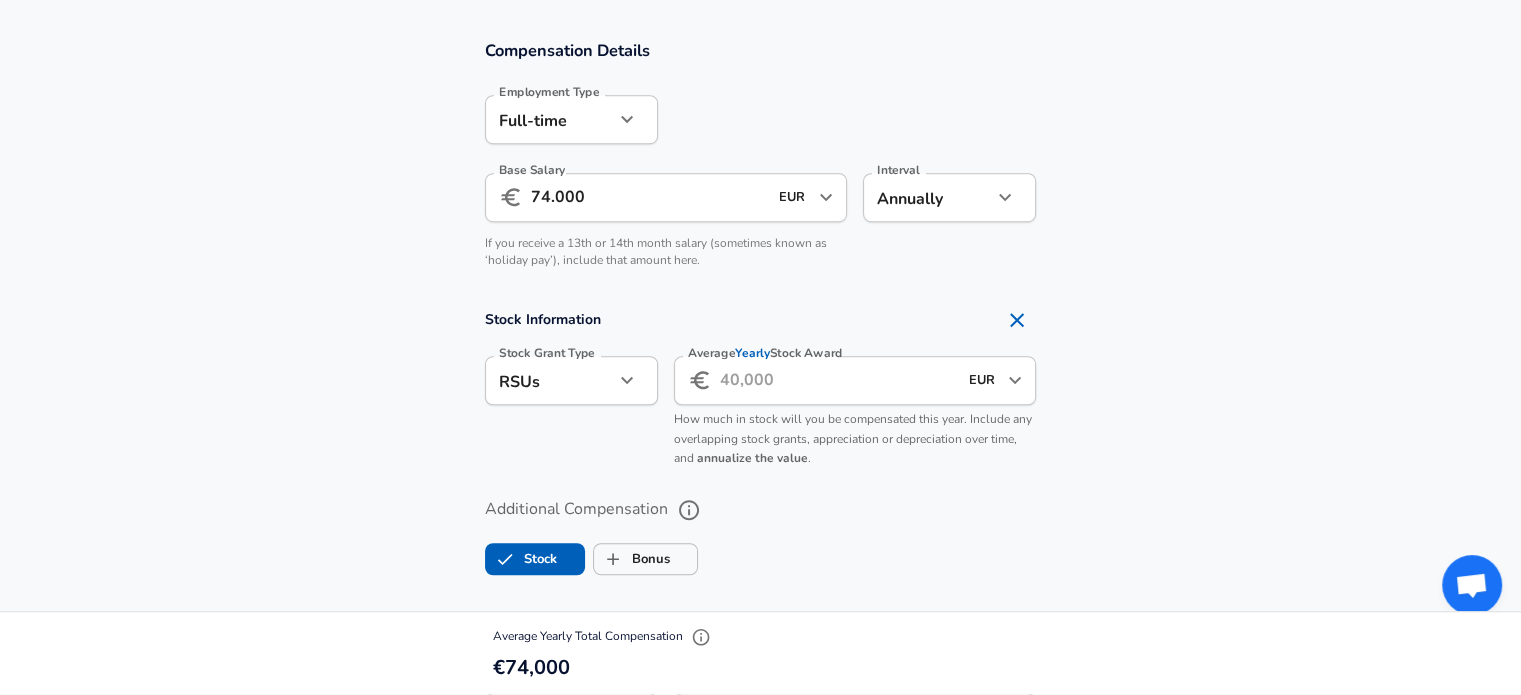 click on "Average  Yearly  Stock Award" at bounding box center [838, 380] 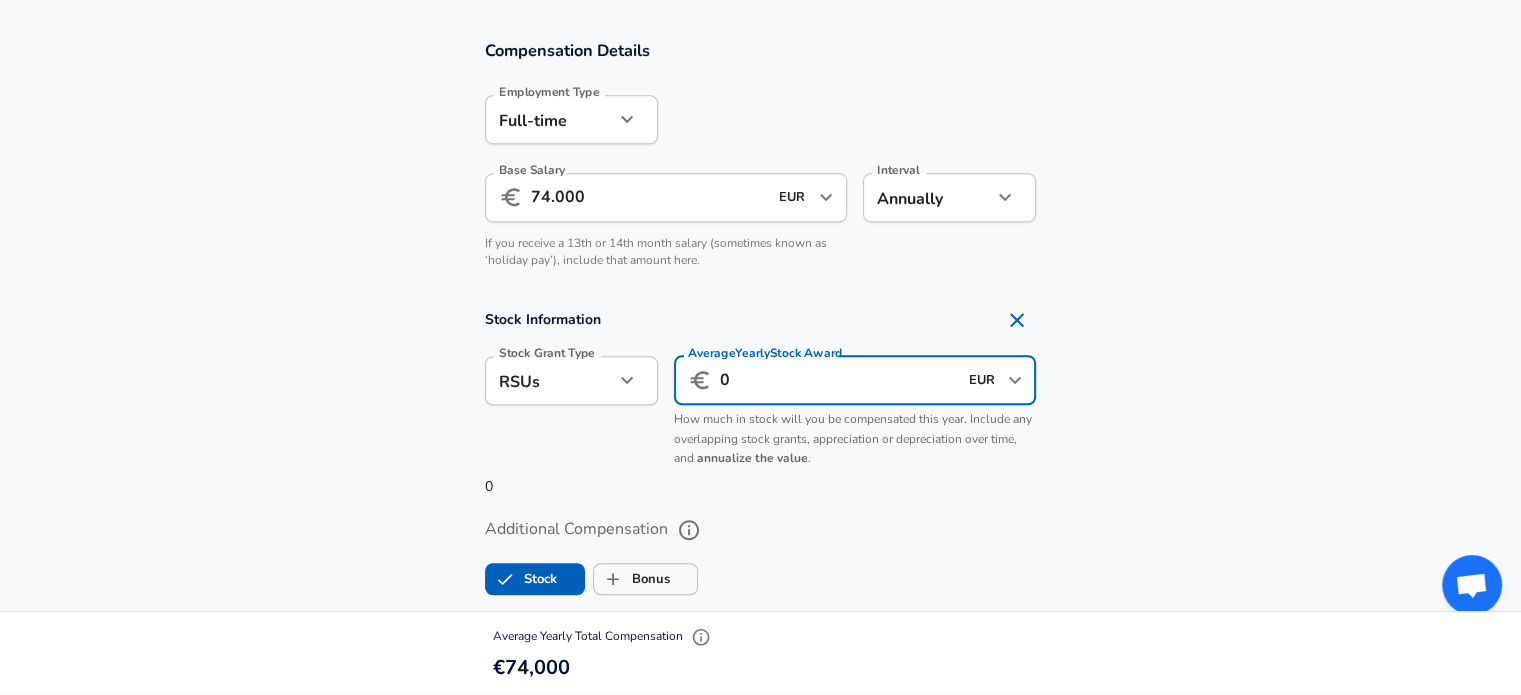 type on "0" 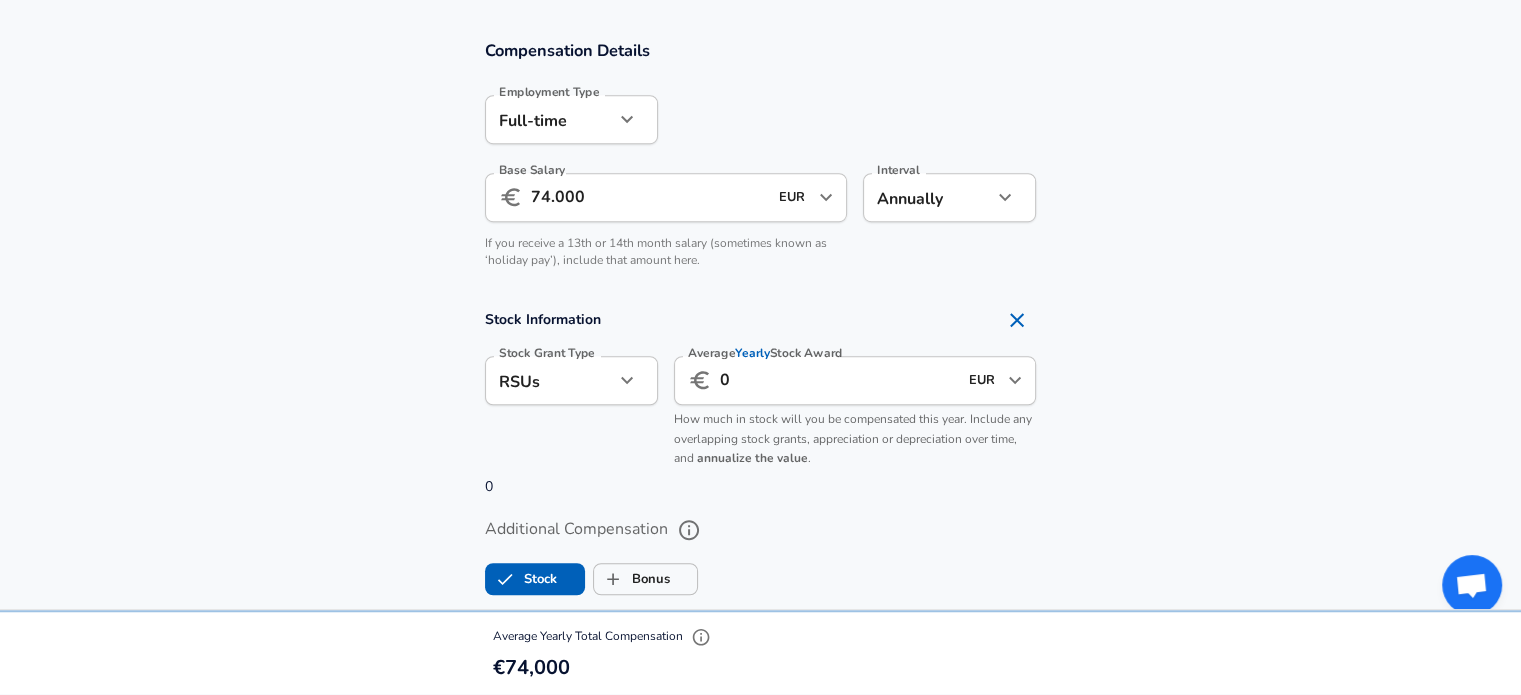 click on "Stock Information  Stock Grant Type RSUs stock Stock Grant Type Average  Yearly  Stock Award ​ 0 EUR ​ Average  Yearly  Stock Award   How much in stock will you be compensated this year. Include any overlapping stock grants, appreciation or depreciation over time, and   annualize the value . 0" at bounding box center (760, 399) 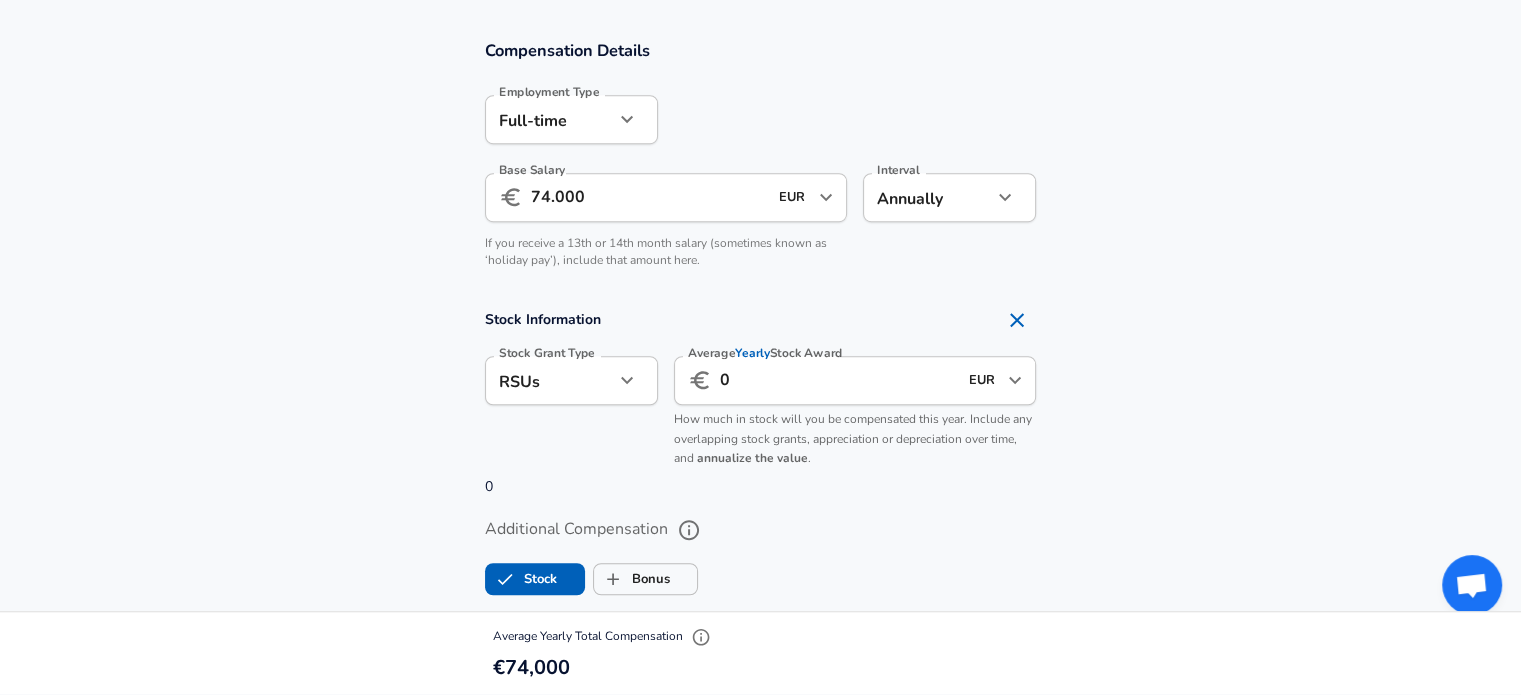 click on "We value your privacy We use cookies to enhance your browsing experience, serve personalized ads or content, and analyze our traffic. By clicking "Accept All", you consent to our use of cookies. Customize    Accept All   Customize Consent Preferences   We use cookies to help you navigate efficiently and perform certain functions. You will find detailed information about all cookies under each consent category below. The cookies that are categorized as "Necessary" are stored on your browser as they are essential for enabling the basic functionalities of the site. ...  Show more Necessary Always Active Necessary cookies are required to enable the basic features of this site, such as providing secure log-in or adjusting your consent preferences. These cookies do not store any personally identifiable data. Cookie _GRECAPTCHA Duration 5 months 27 days Description Google Recaptcha service sets this cookie to identify bots to protect the website against malicious spam attacks. Cookie __stripe_mid Duration 1 year MR" at bounding box center (760, -1032) 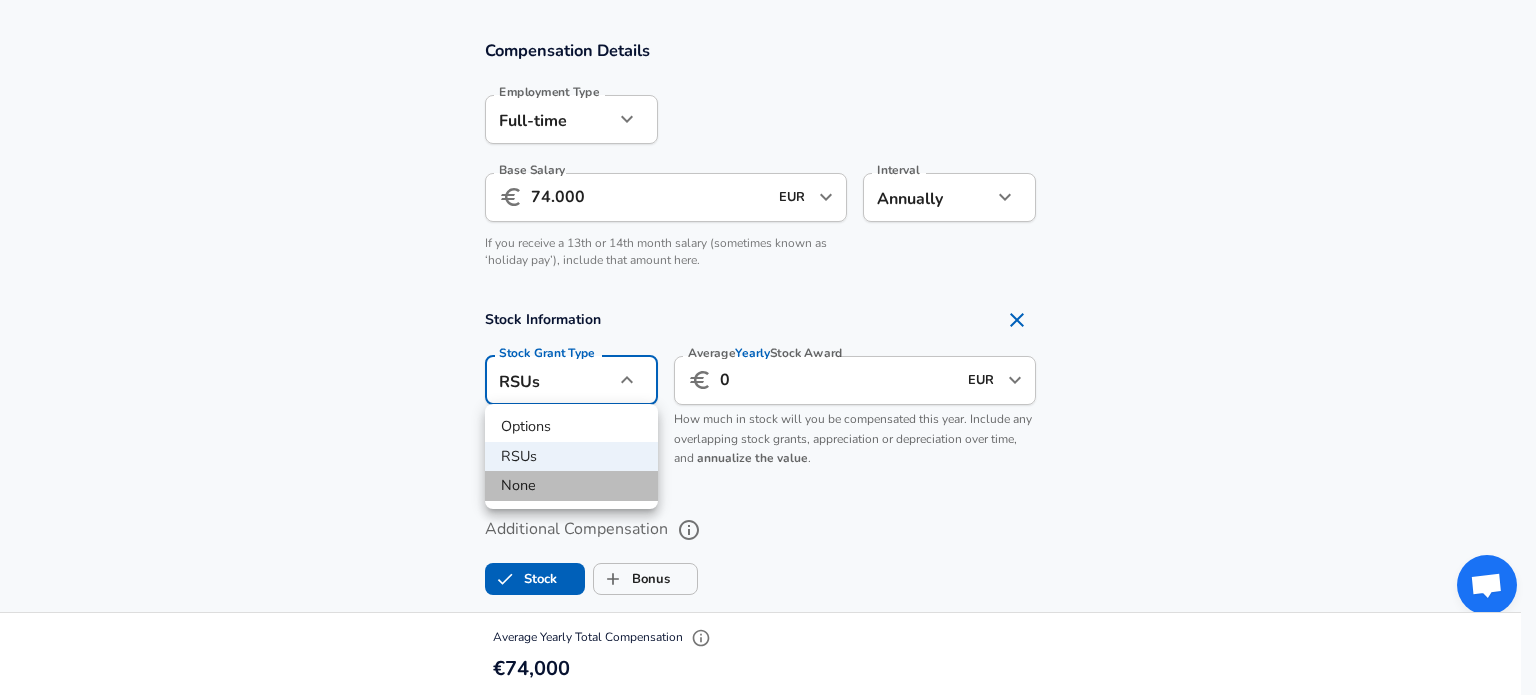 click on "None" at bounding box center (571, 486) 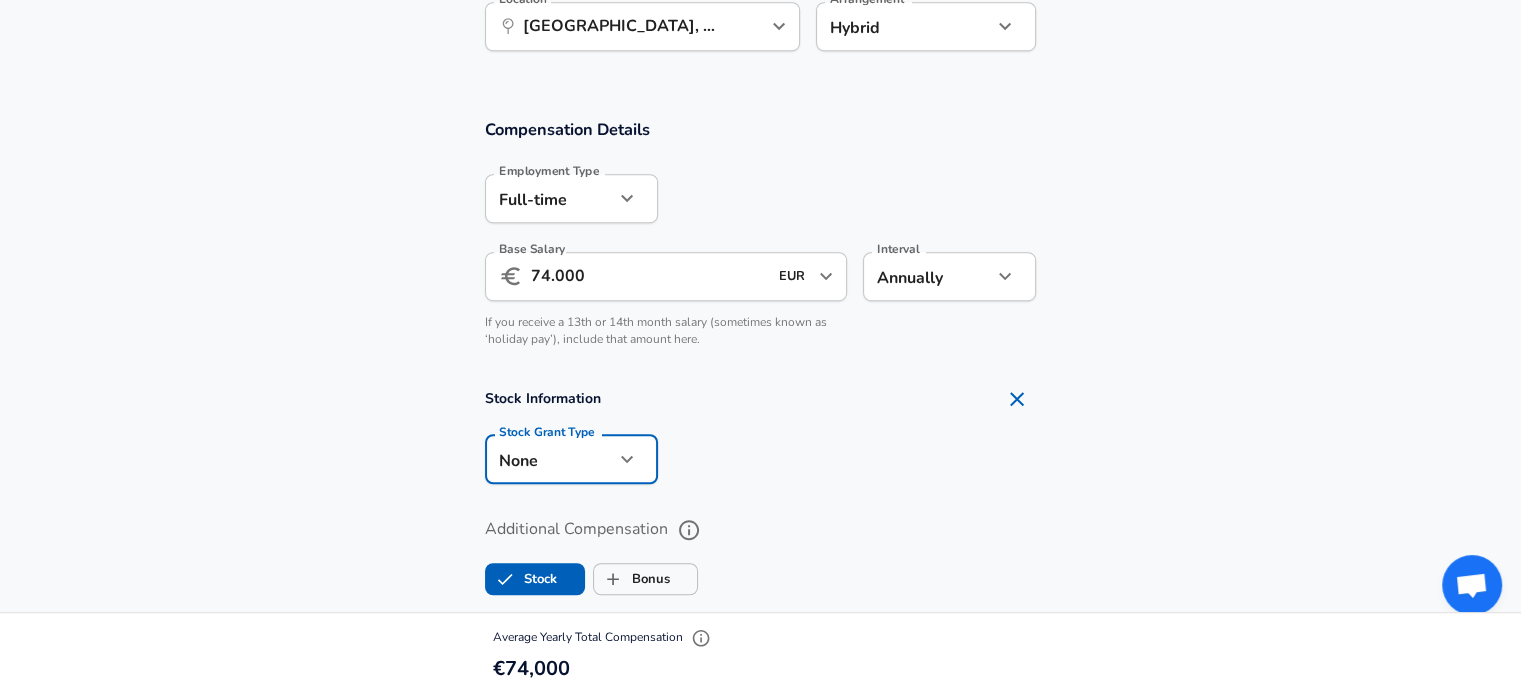 scroll, scrollTop: 1279, scrollLeft: 0, axis: vertical 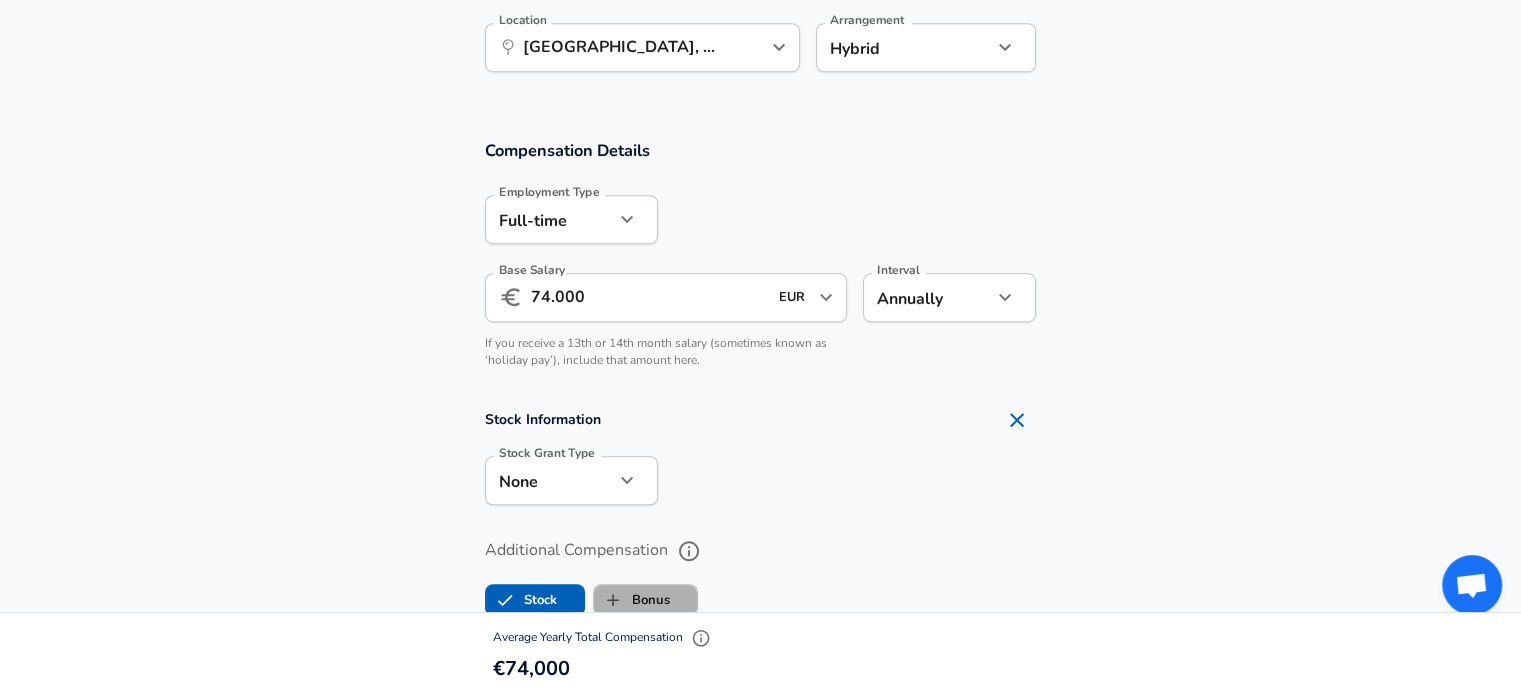 click on "Bonus" at bounding box center (632, 600) 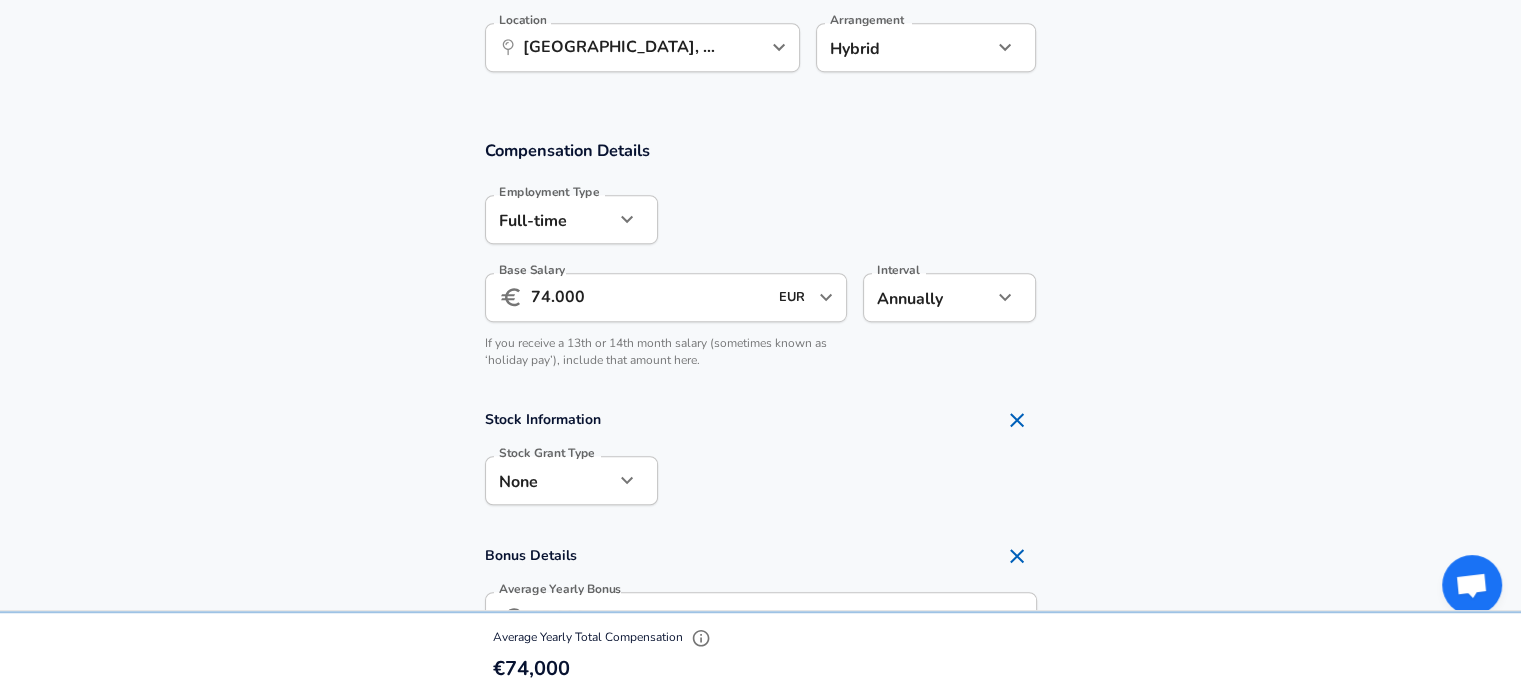 scroll, scrollTop: 1379, scrollLeft: 0, axis: vertical 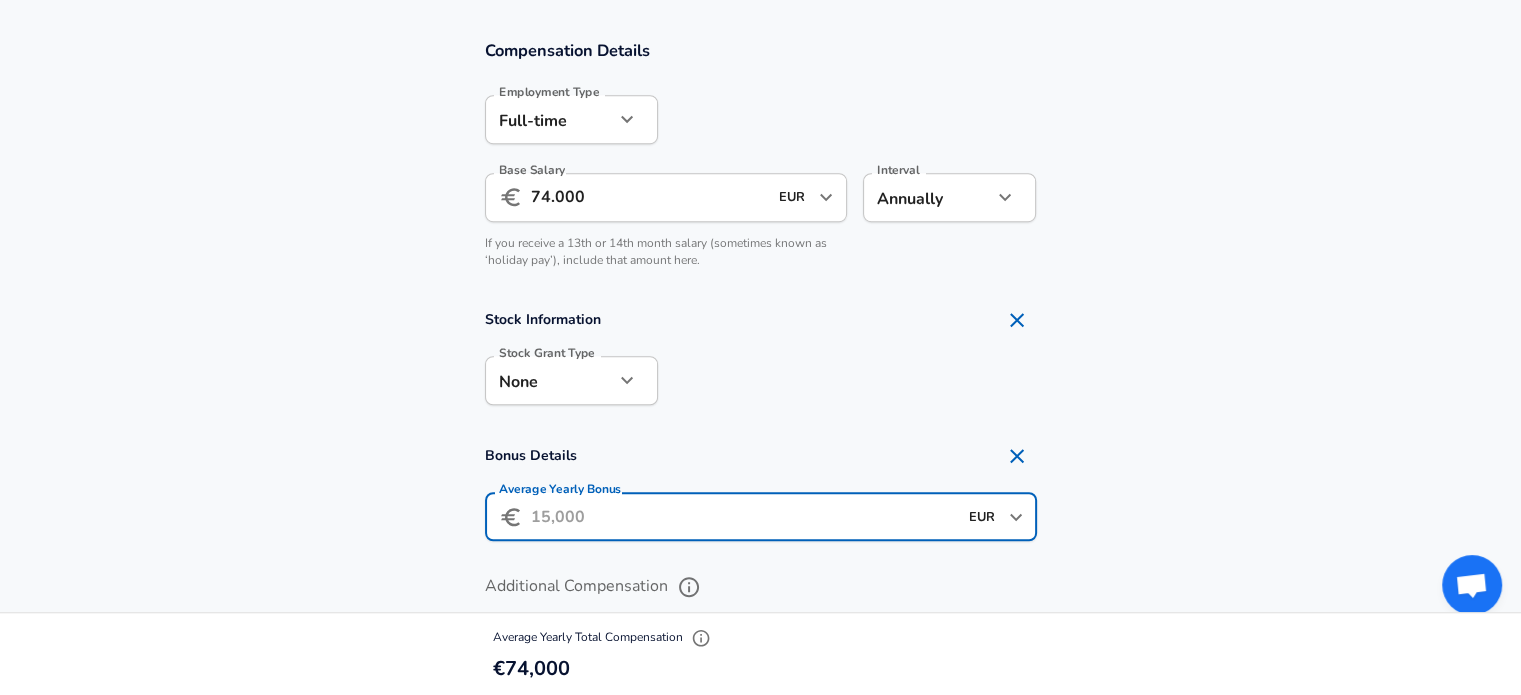 click on "Average Yearly Bonus" at bounding box center [744, 516] 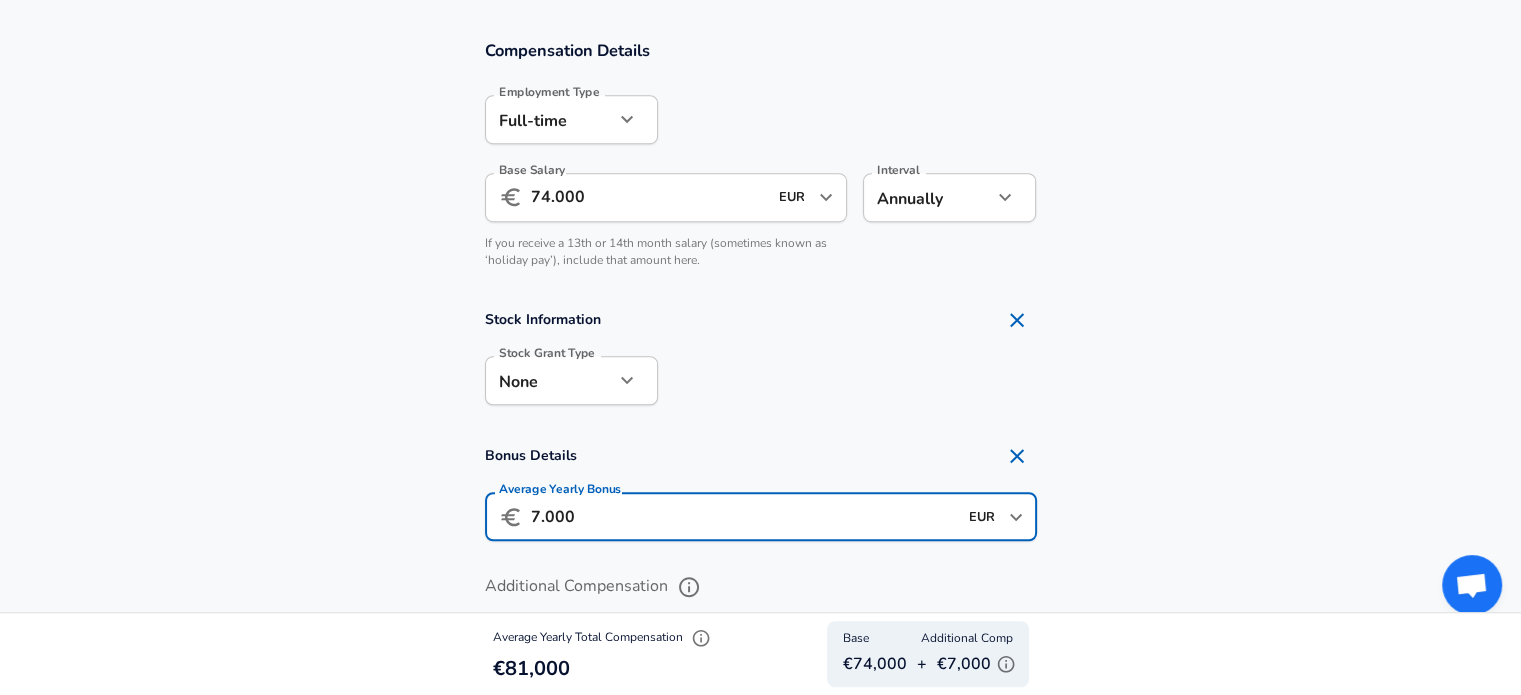 type on "7.000" 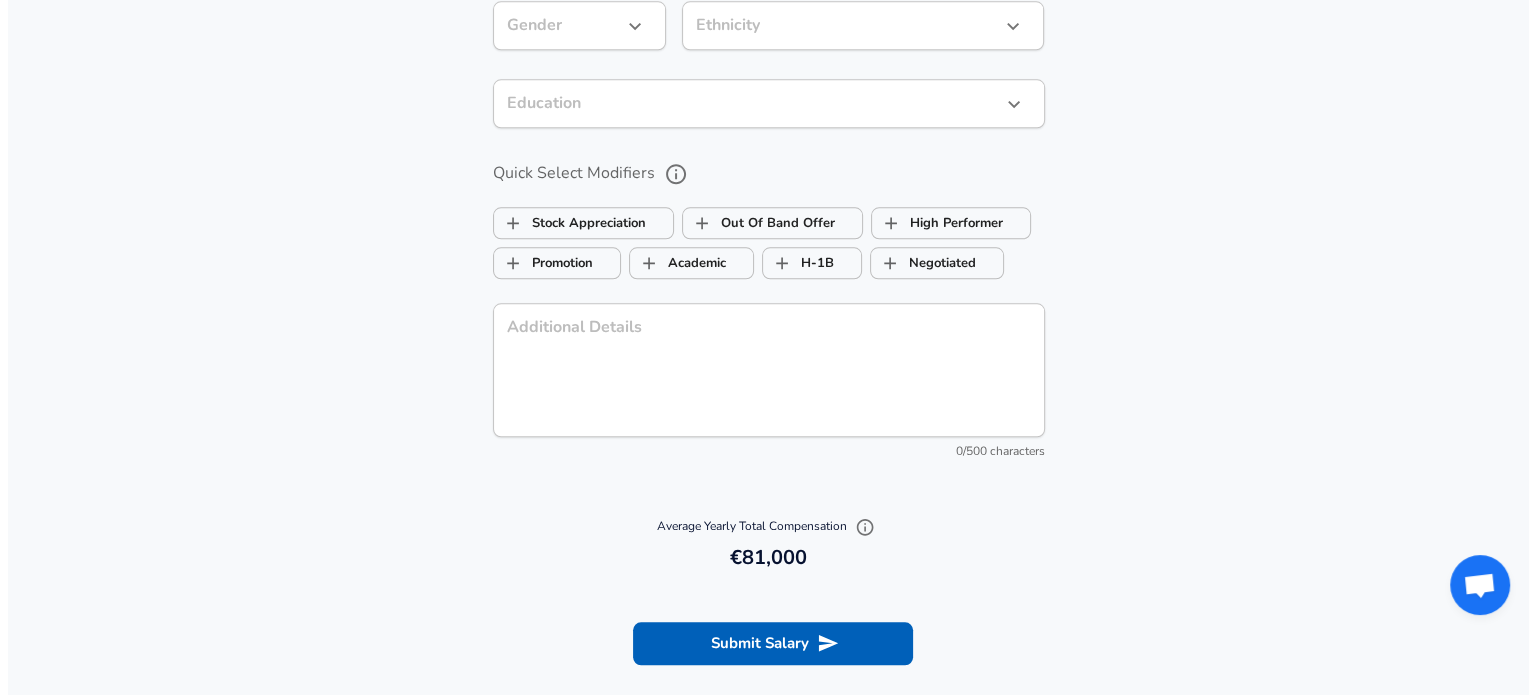 scroll, scrollTop: 2179, scrollLeft: 0, axis: vertical 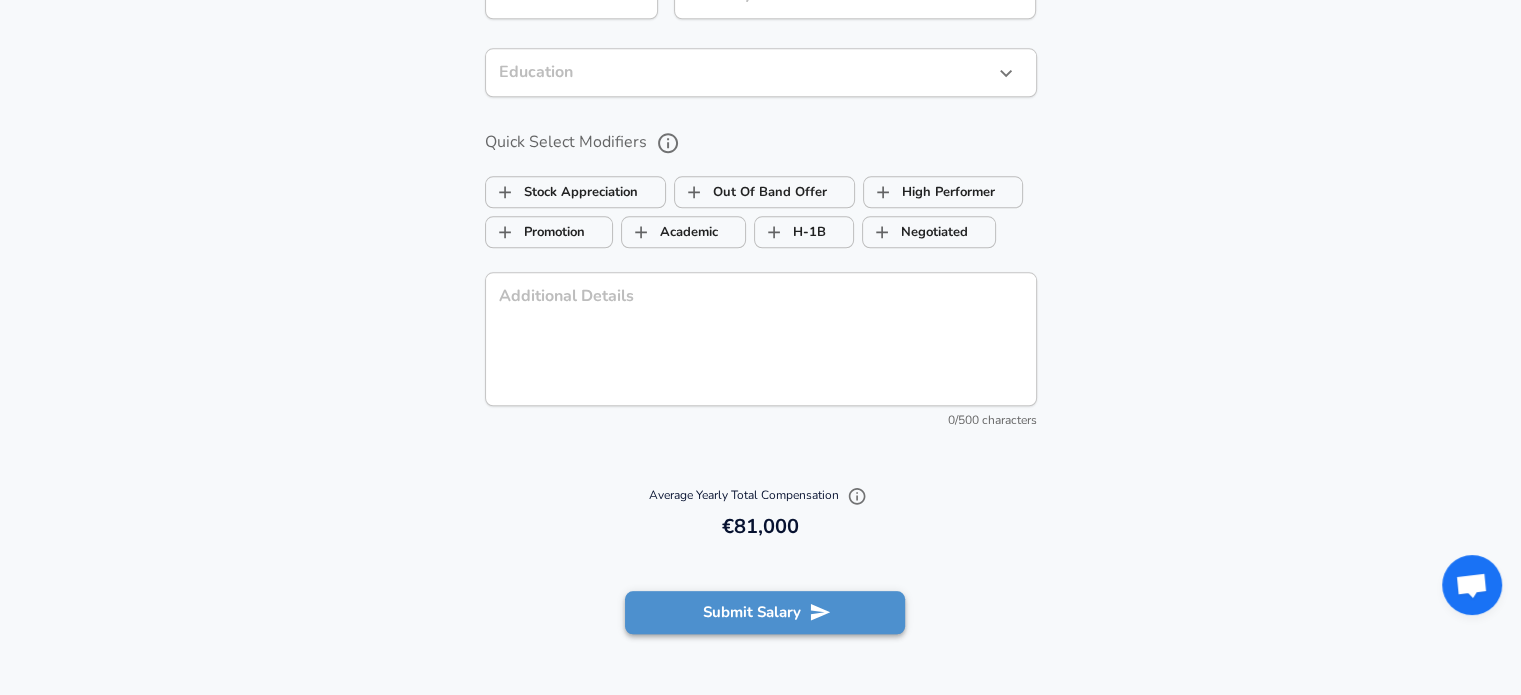 click 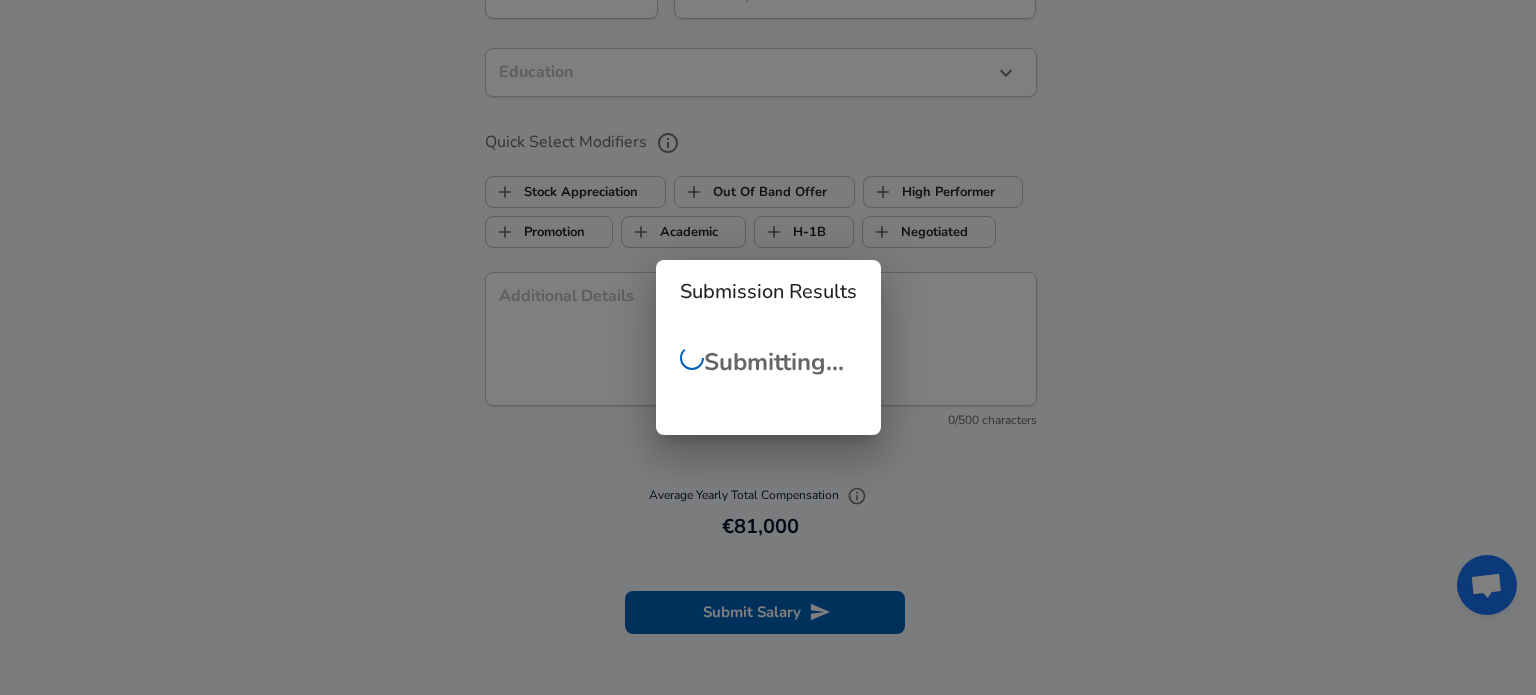 checkbox on "false" 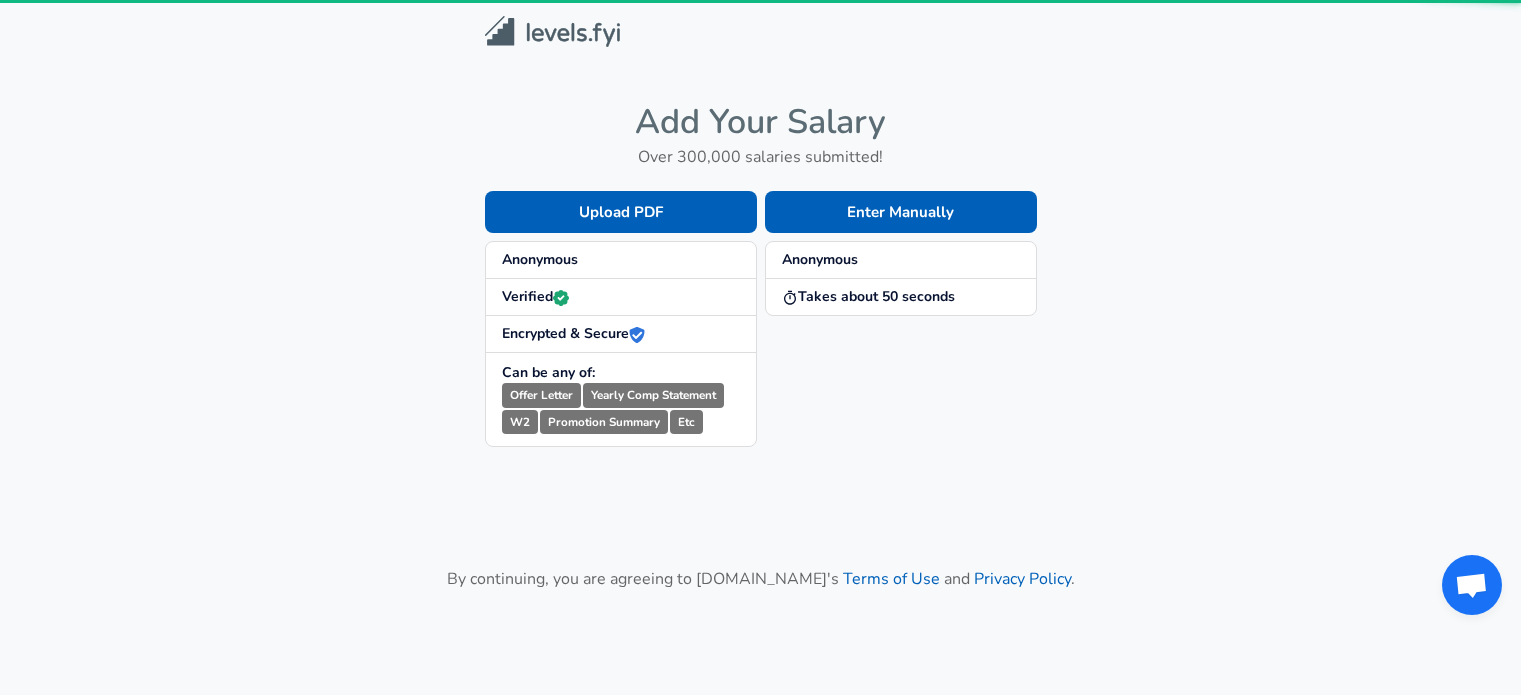 scroll, scrollTop: 0, scrollLeft: 0, axis: both 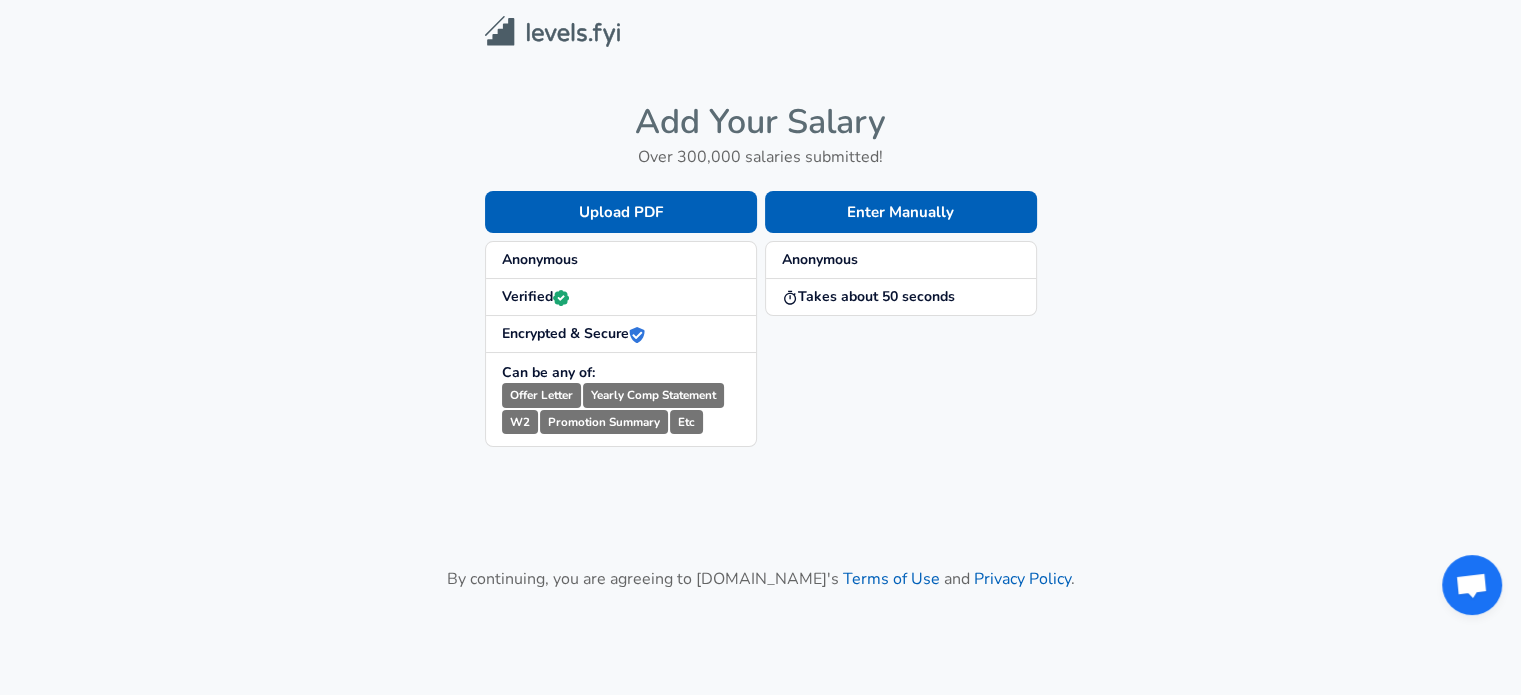 click at bounding box center (552, 31) 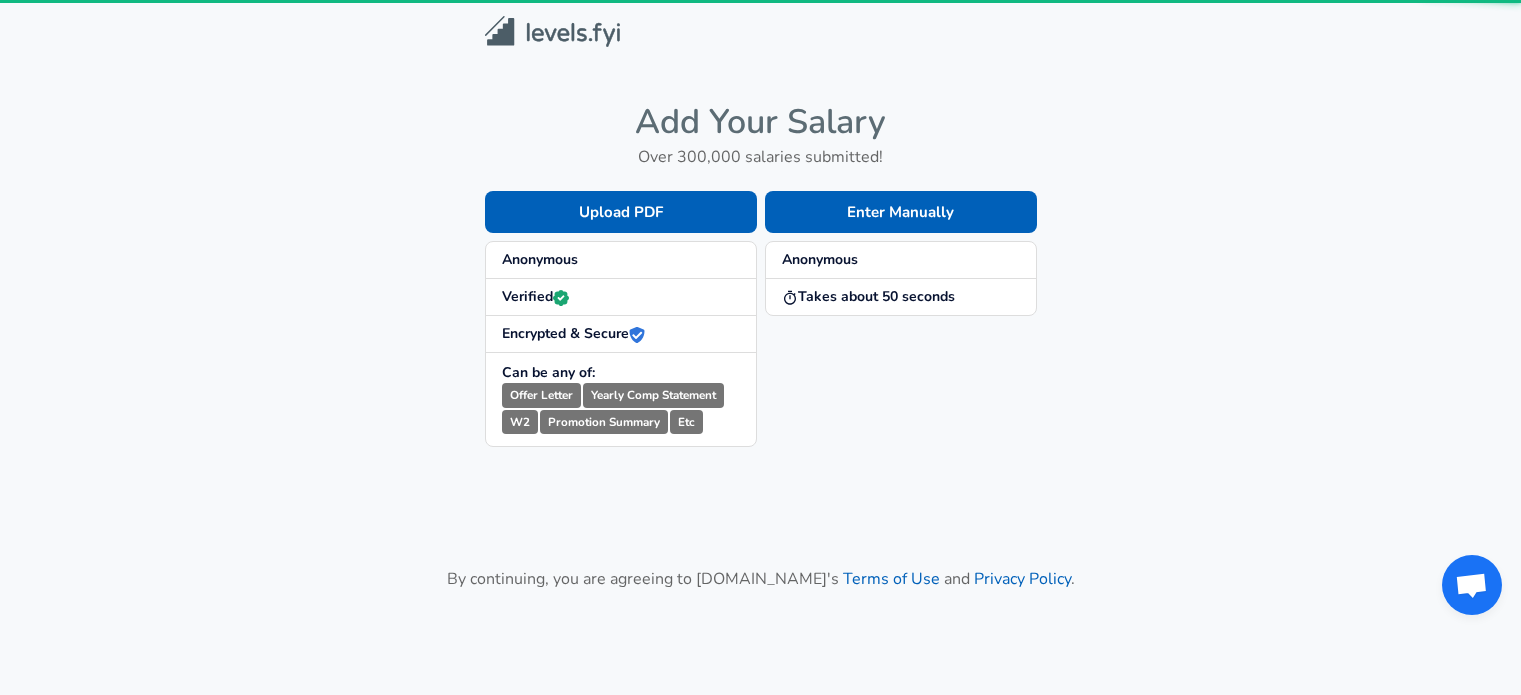 scroll, scrollTop: 0, scrollLeft: 0, axis: both 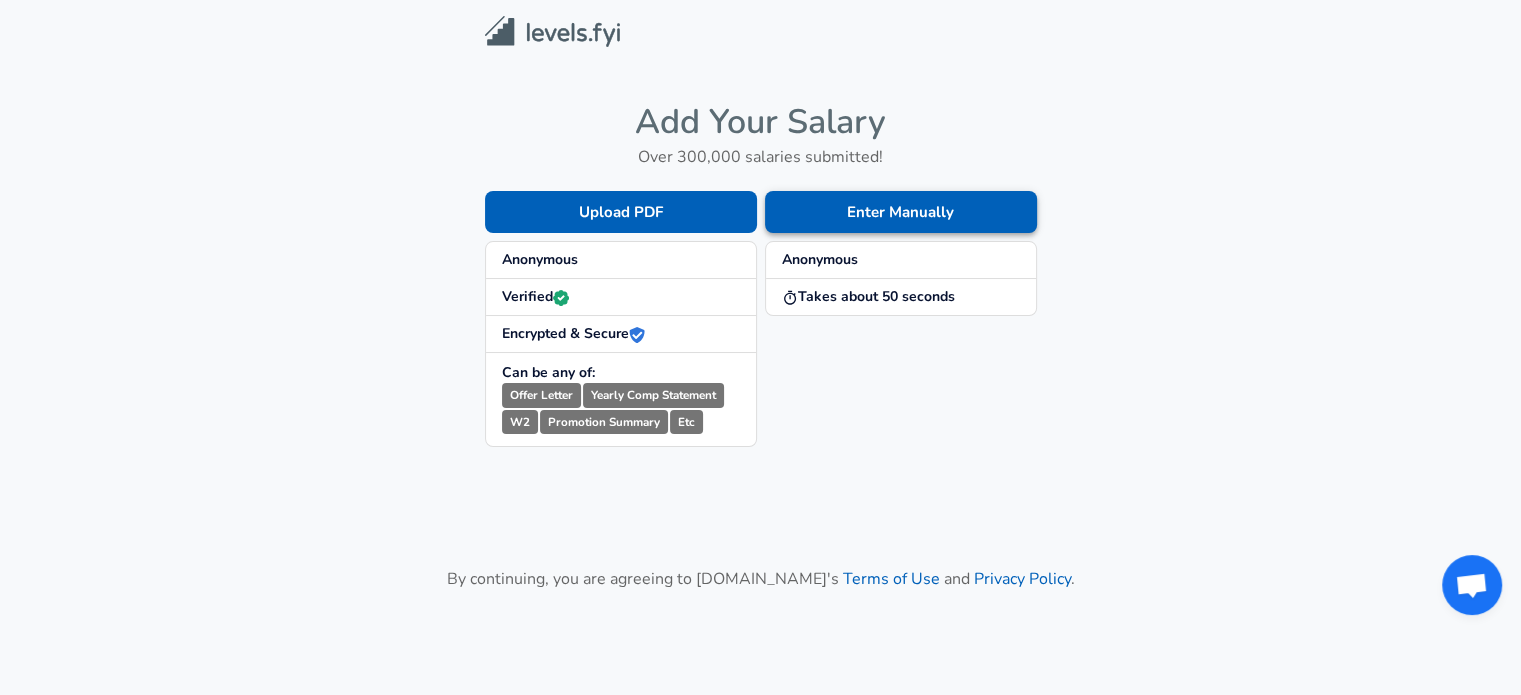 click on "Enter Manually" at bounding box center (901, 212) 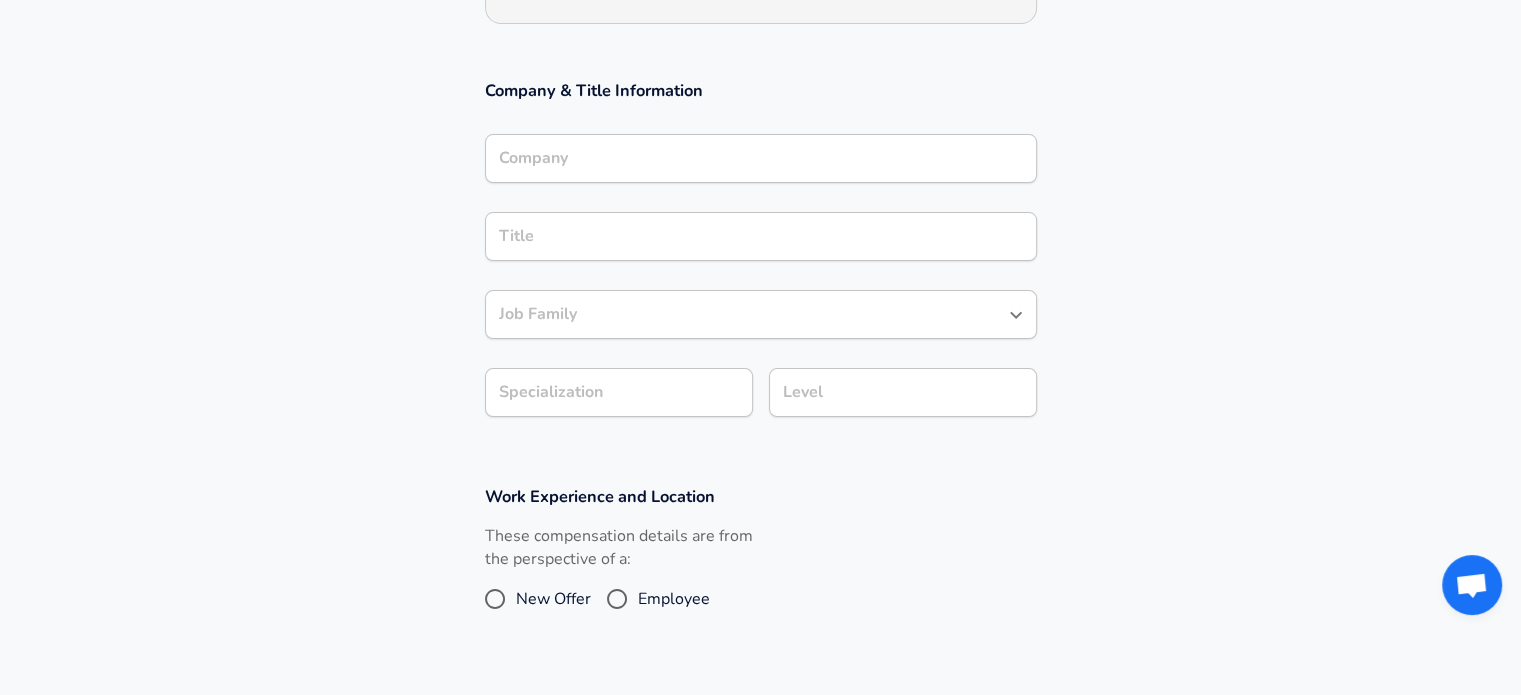 click on "Employee" at bounding box center [674, 599] 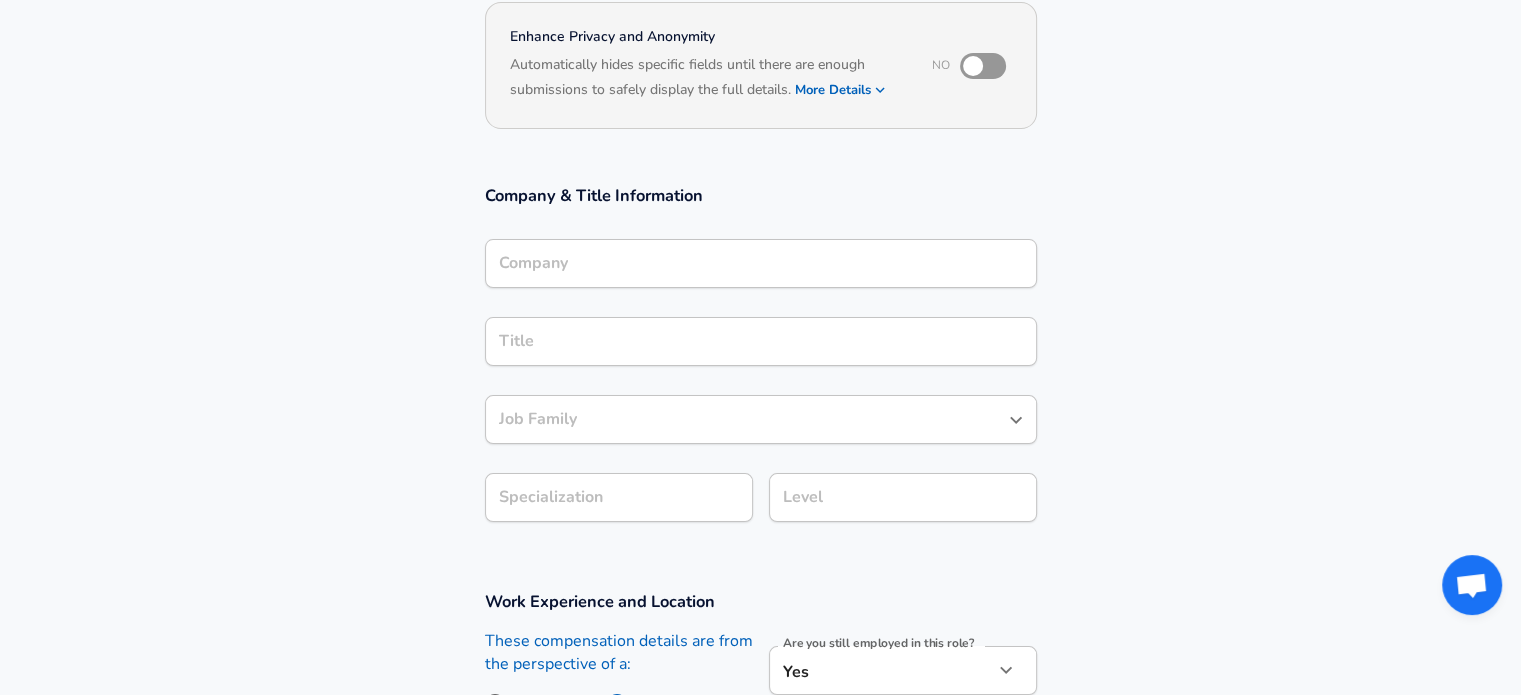 scroll, scrollTop: 0, scrollLeft: 0, axis: both 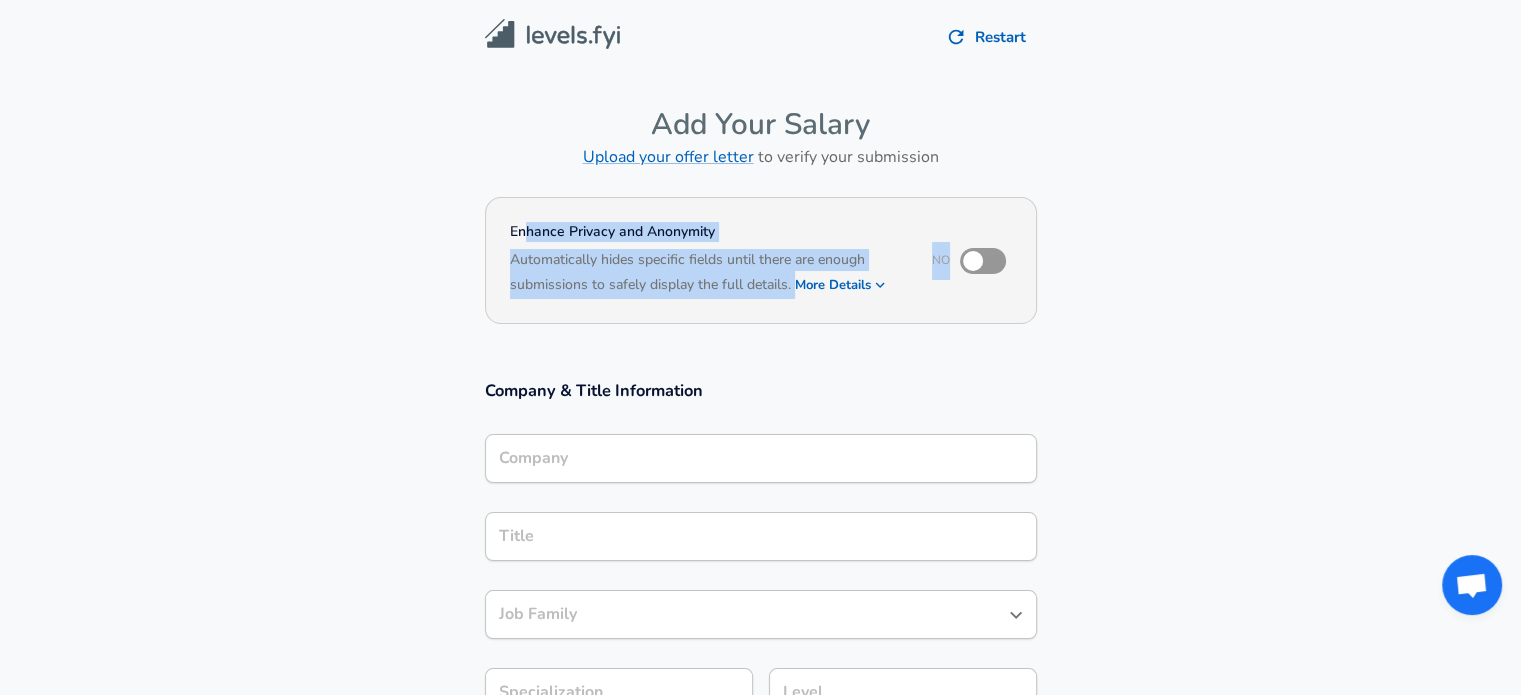 drag, startPoint x: 666, startPoint y: 286, endPoint x: 516, endPoint y: 229, distance: 160.46495 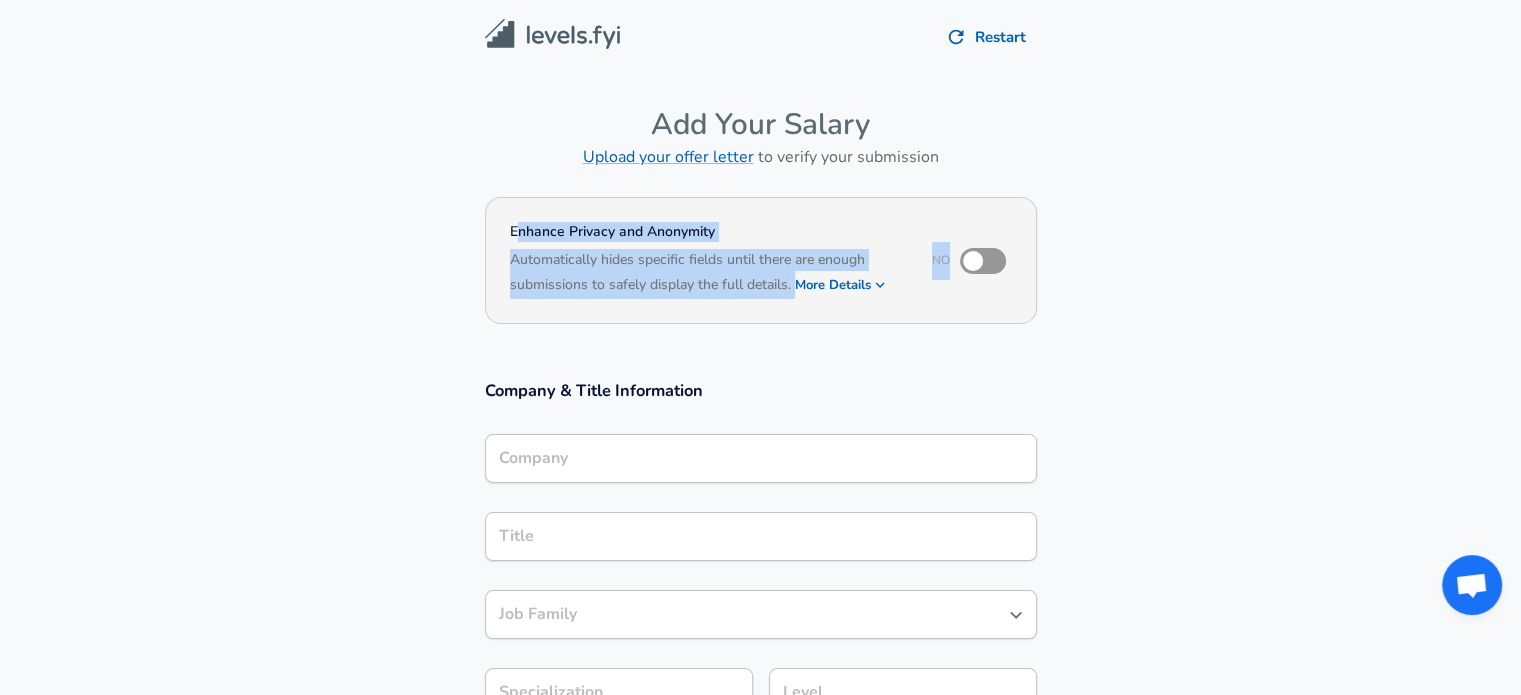 click on "Enhance Privacy and Anonymity" at bounding box center (707, 232) 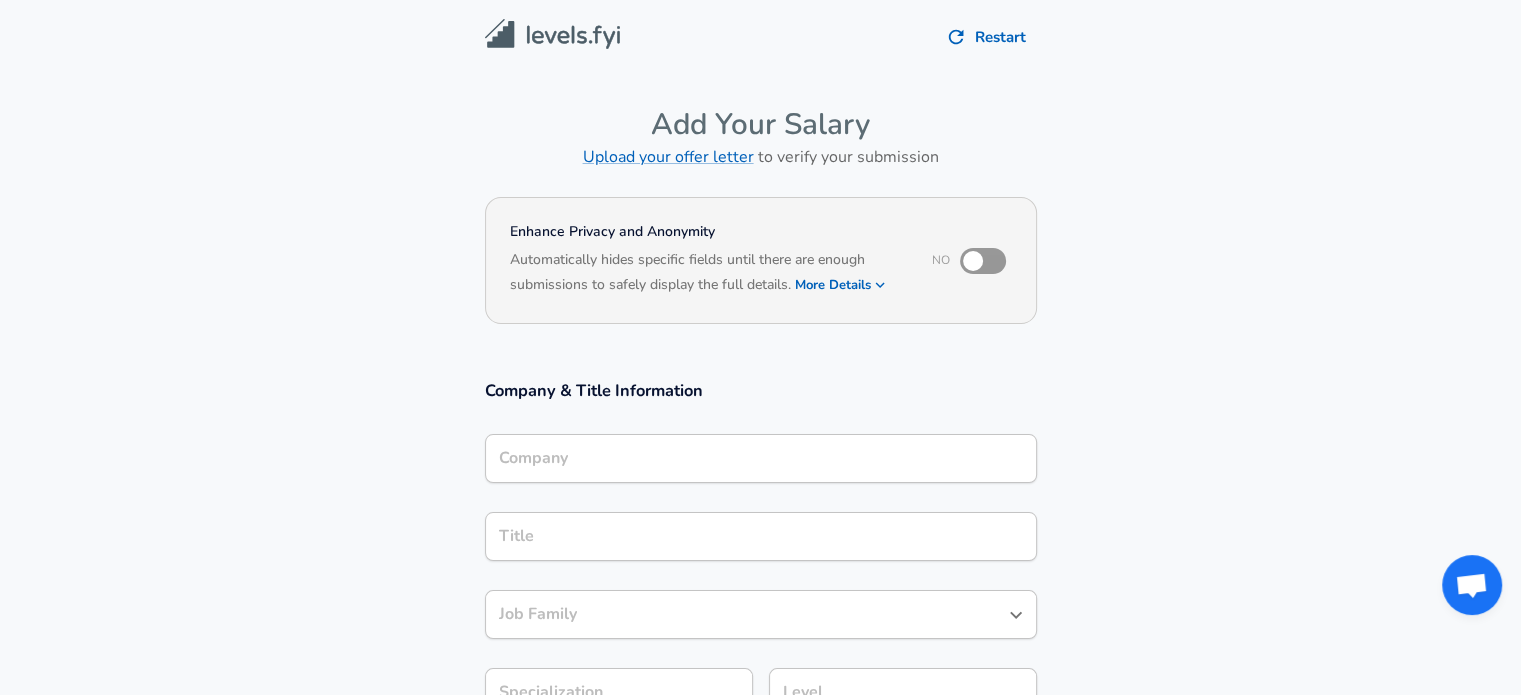 click at bounding box center (552, 34) 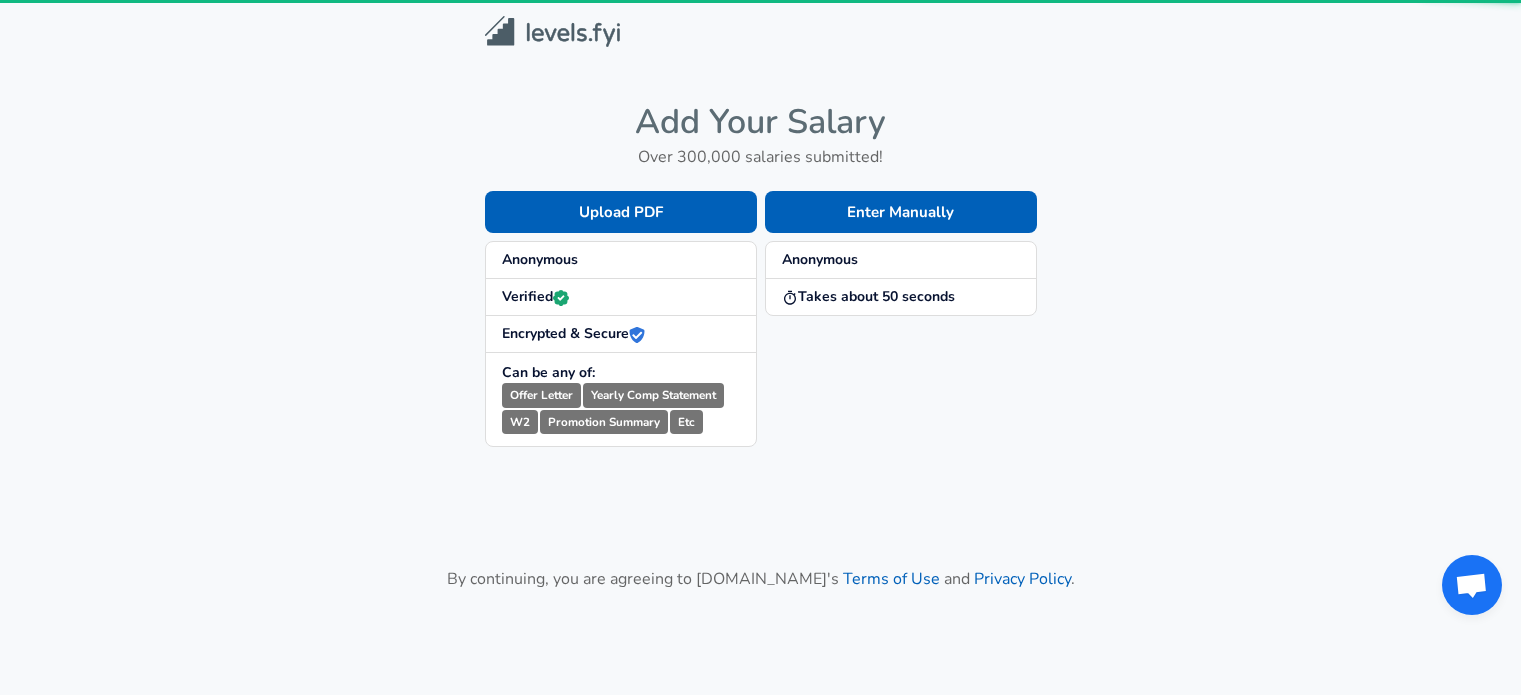 scroll, scrollTop: 0, scrollLeft: 0, axis: both 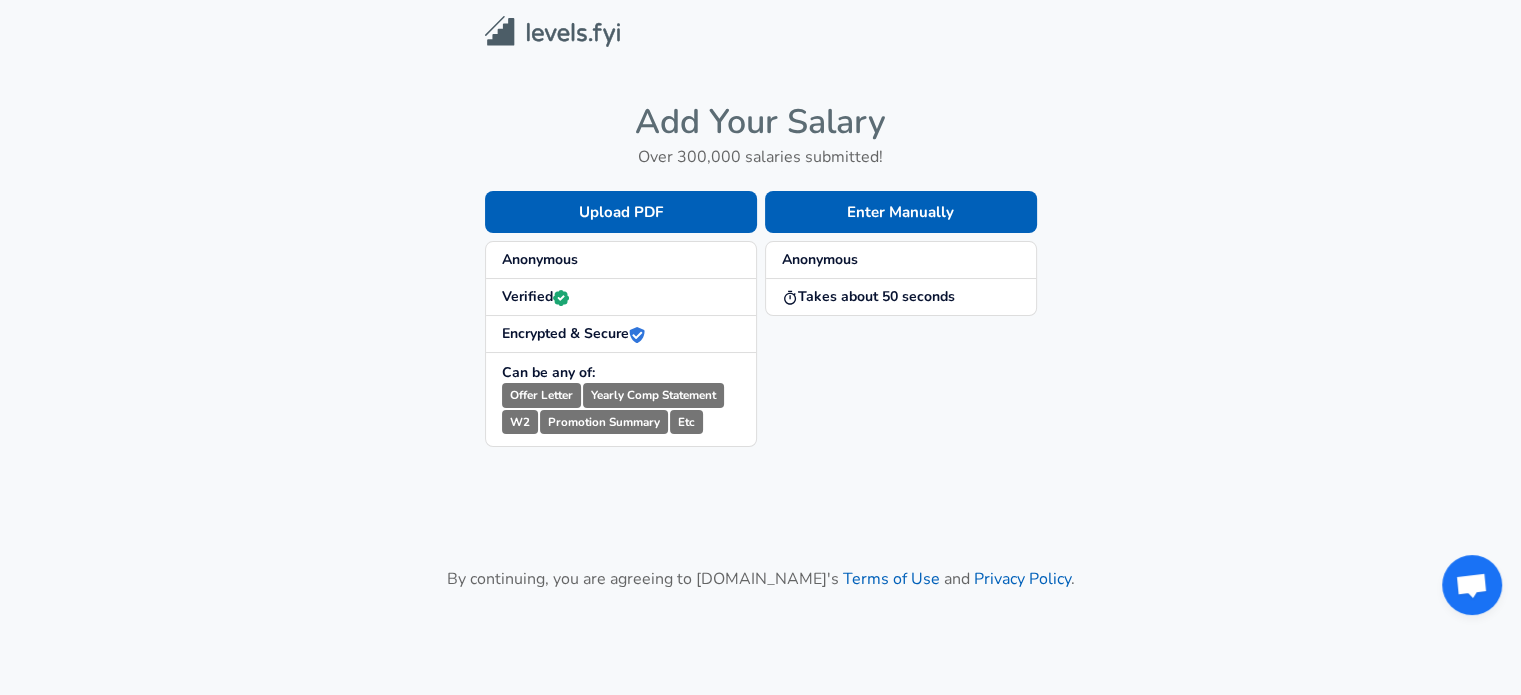 drag, startPoint x: 811, startPoint y: 292, endPoint x: 972, endPoint y: 294, distance: 161.01242 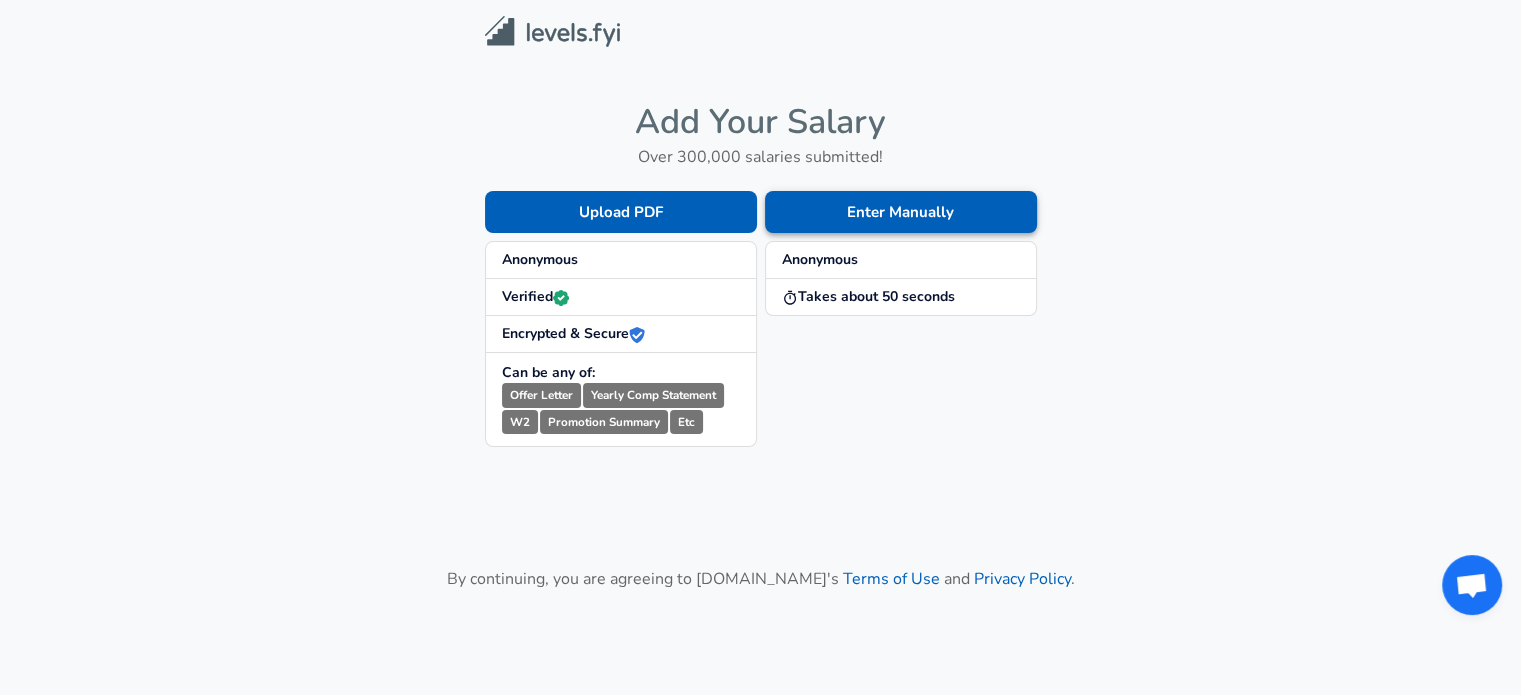 click on "Enter Manually" at bounding box center [901, 212] 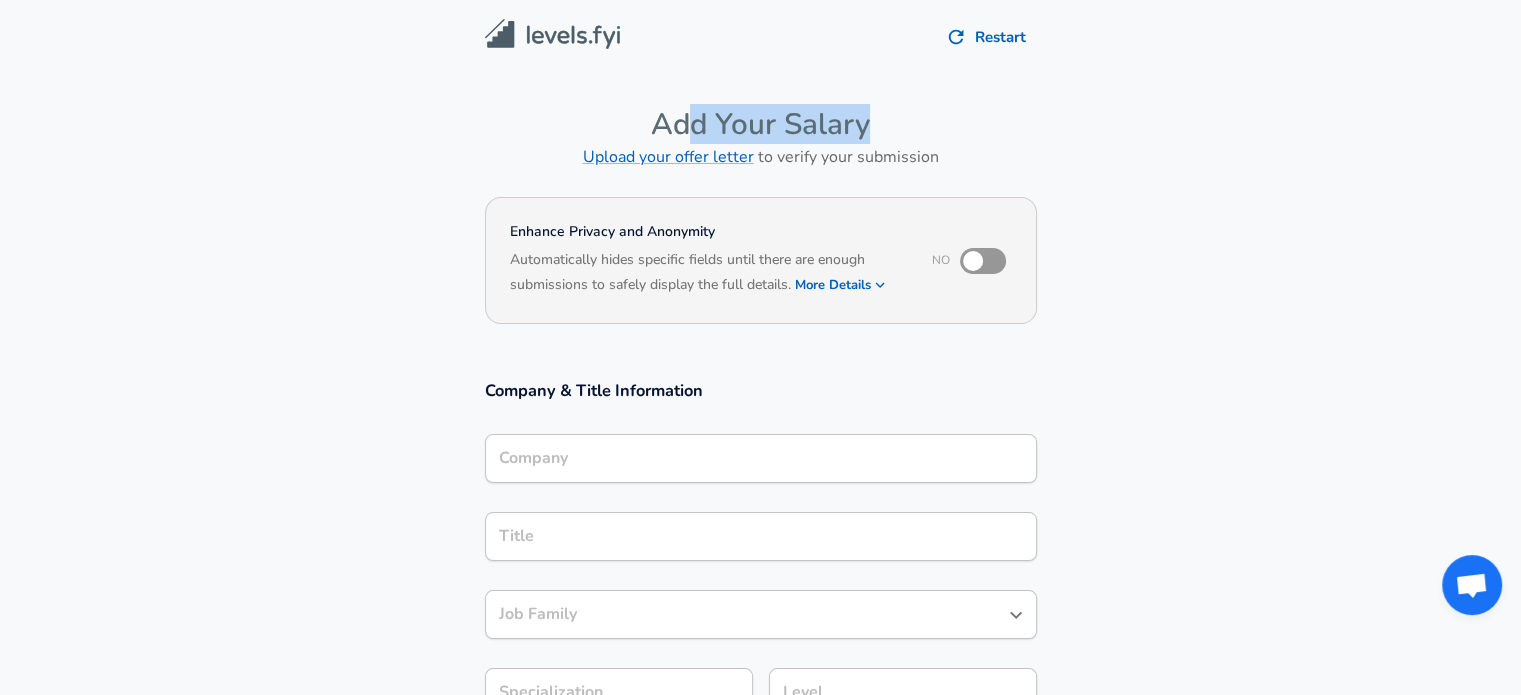 drag, startPoint x: 681, startPoint y: 123, endPoint x: 880, endPoint y: 124, distance: 199.00252 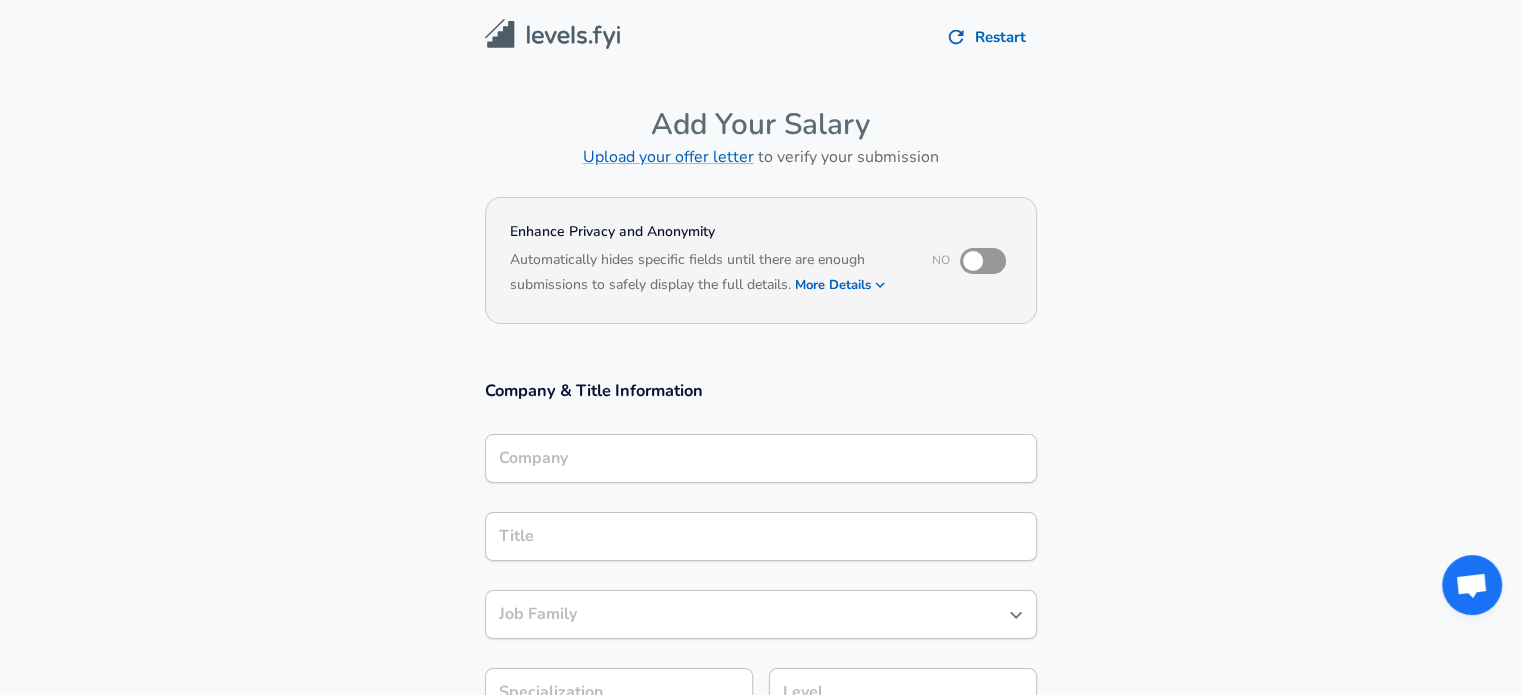 click at bounding box center (973, 261) 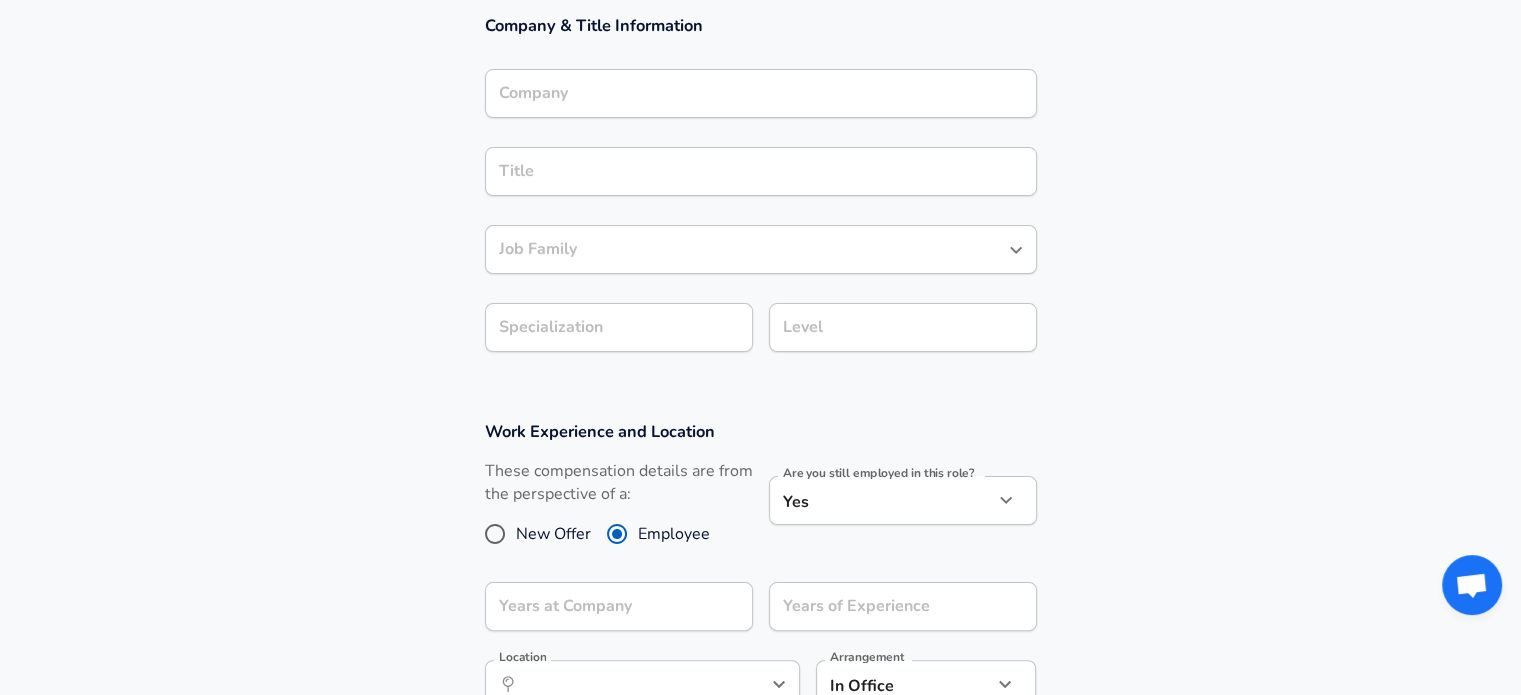 scroll, scrollTop: 0, scrollLeft: 0, axis: both 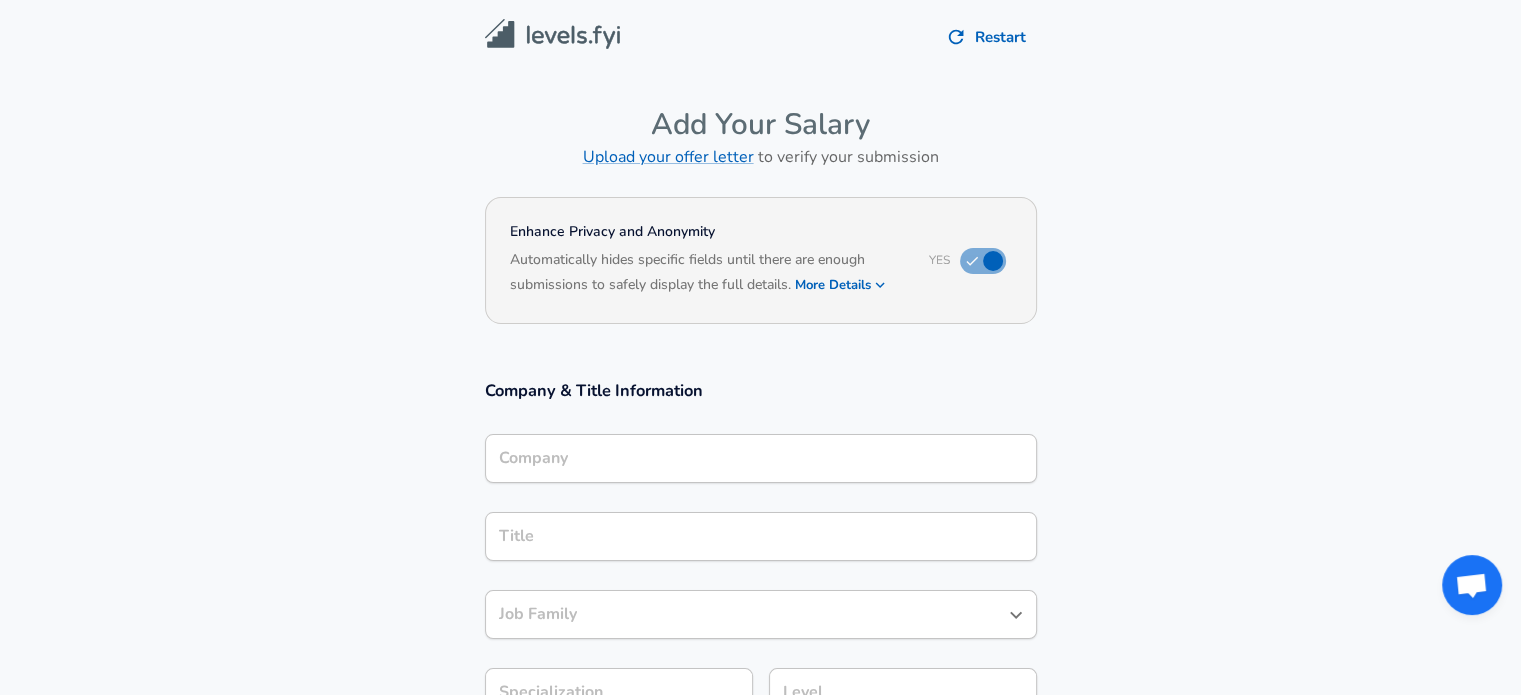 click at bounding box center [552, 34] 